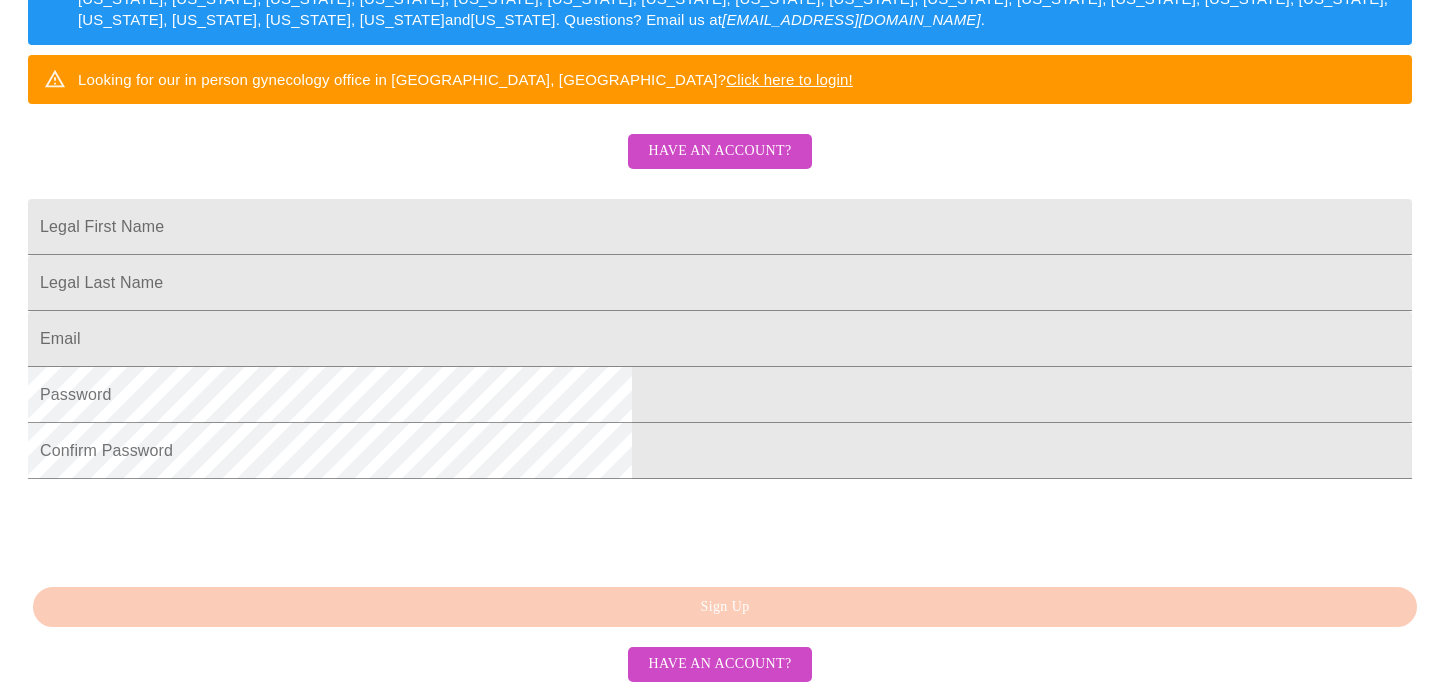 scroll, scrollTop: 490, scrollLeft: 0, axis: vertical 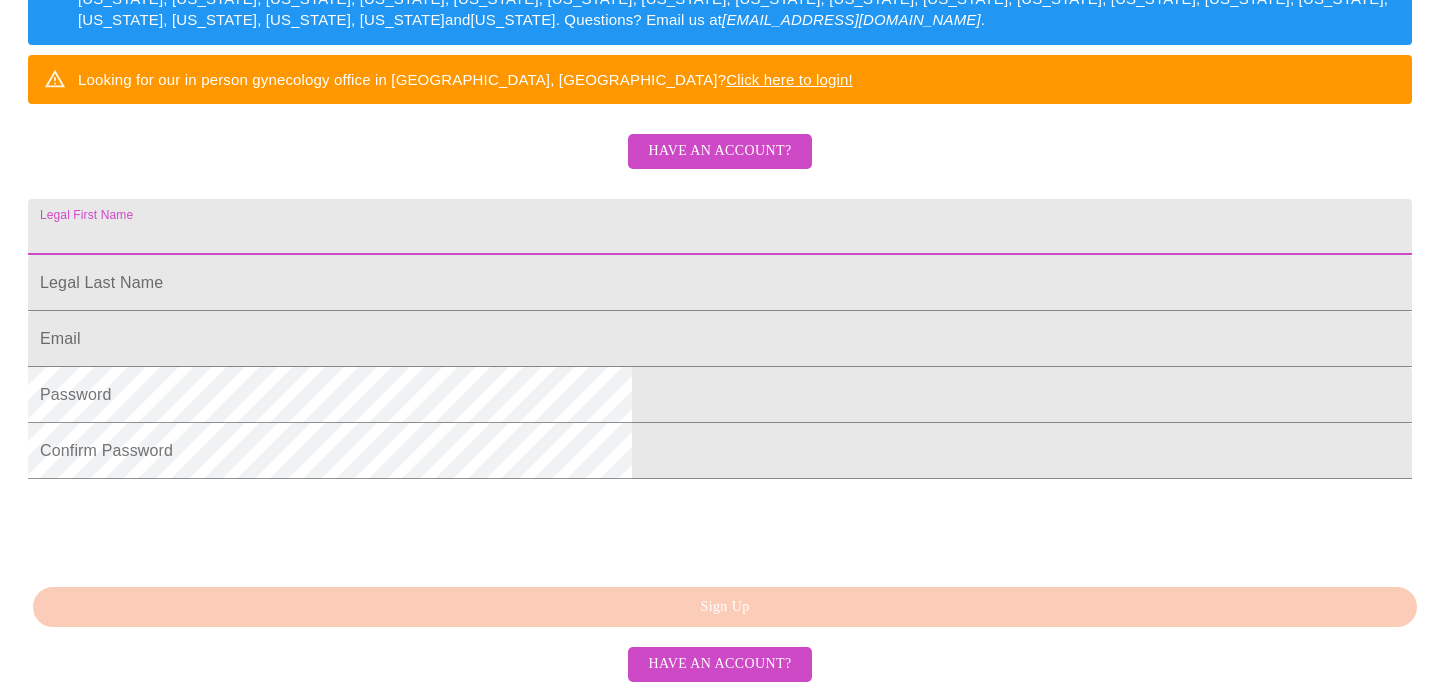 click on "Legal First Name" at bounding box center [720, 227] 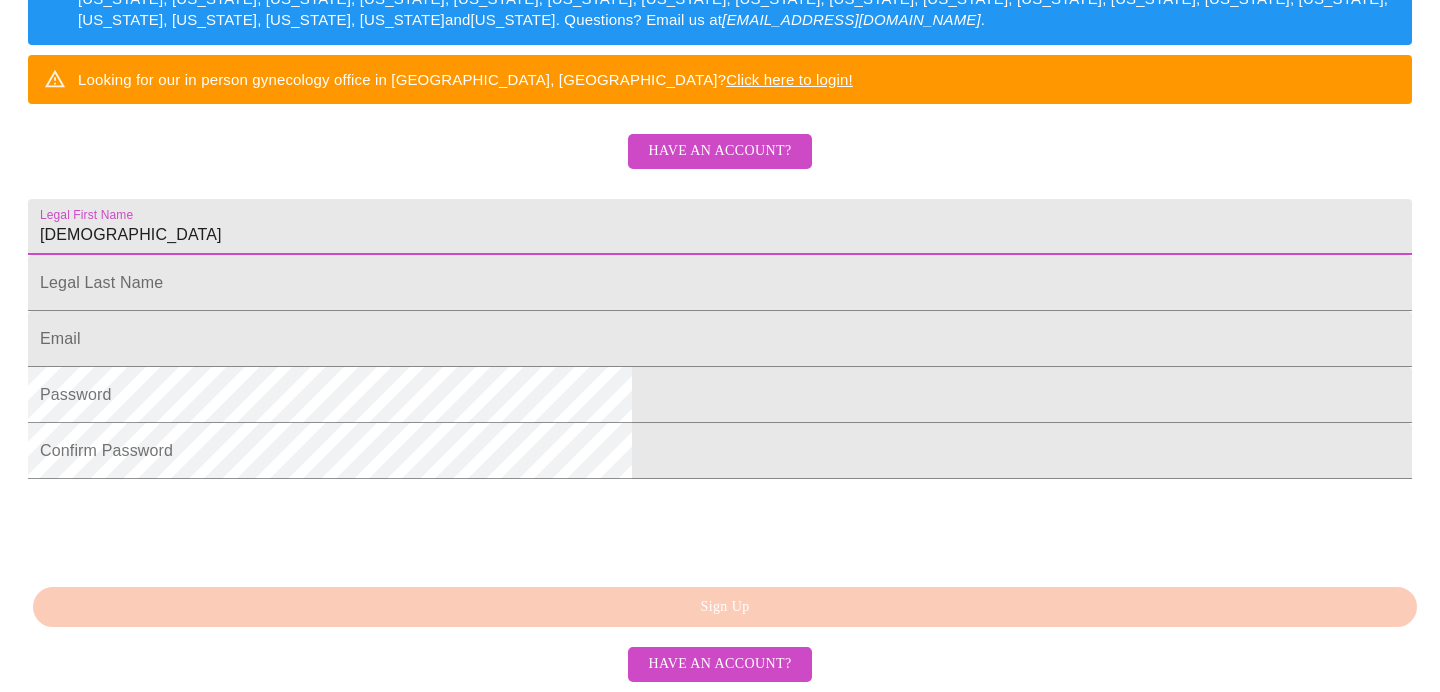 type on "[DEMOGRAPHIC_DATA]" 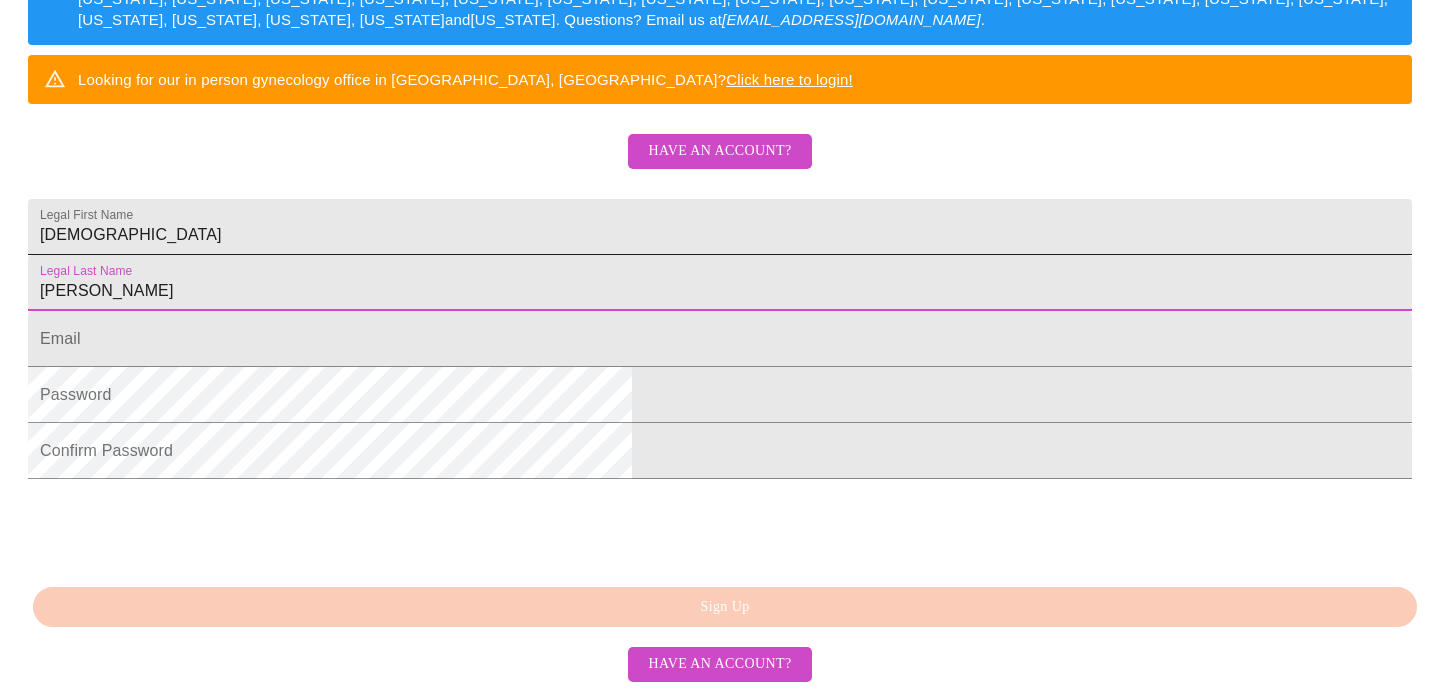 type on "[PERSON_NAME]" 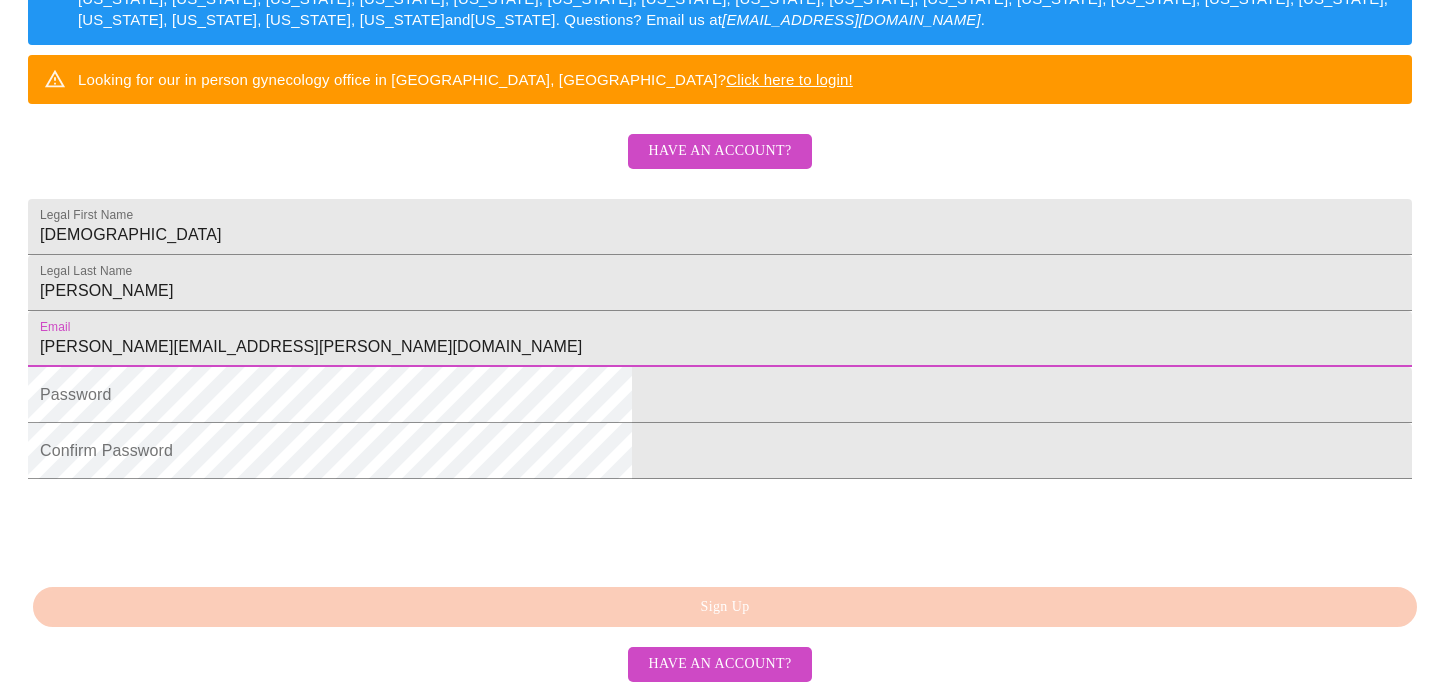 type on "[PERSON_NAME][EMAIL_ADDRESS][PERSON_NAME][DOMAIN_NAME]" 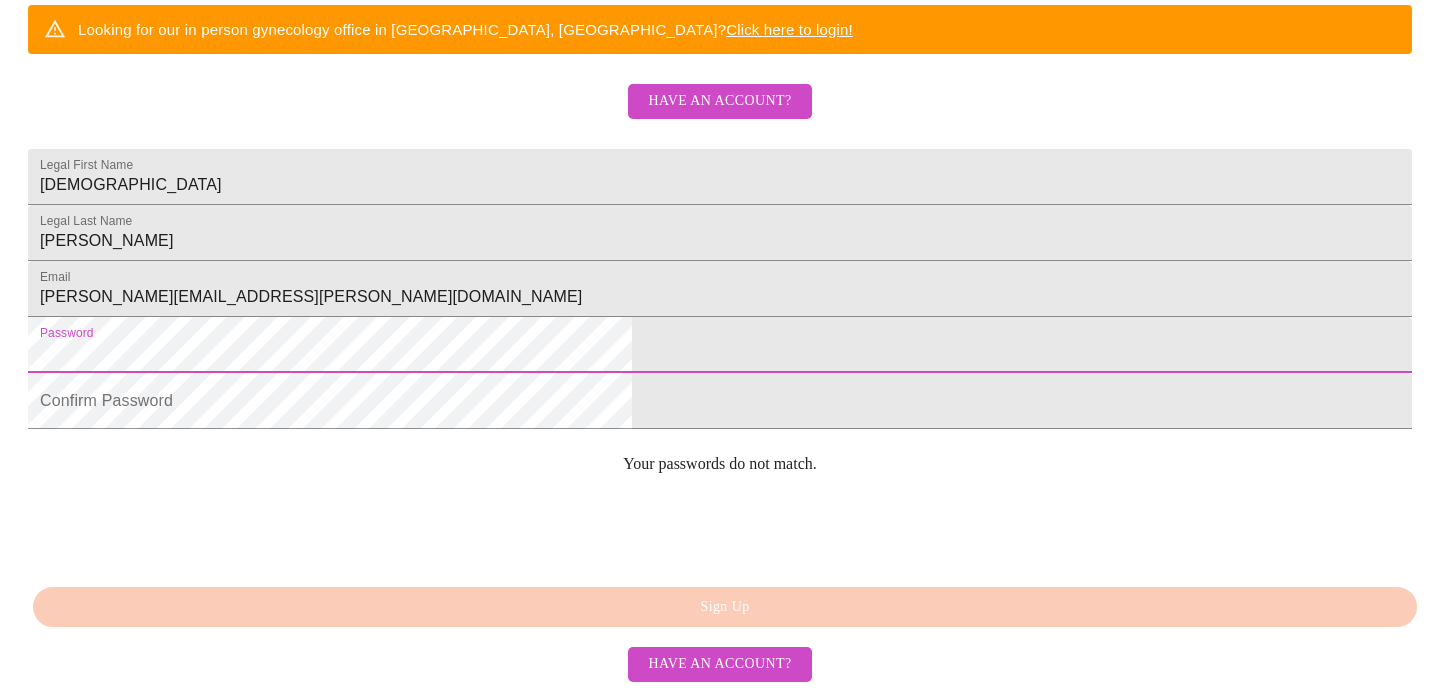 click on "MyMenopauseRx Sign Up Welcome! We are currently accepting virtual patients from  [US_STATE], [US_STATE], [US_STATE], [US_STATE], [US_STATE], [US_STATE], [US_STATE], [US_STATE], [US_STATE], [US_STATE], [US_STATE], [US_STATE], [US_STATE], [US_STATE], [US_STATE], [US_STATE], [US_STATE], [US_STATE], [US_STATE], [US_STATE], [US_STATE], [US_STATE], [US_STATE], [US_STATE], [US_STATE], [US_STATE], [US_STATE]  and  [US_STATE] . Questions? Email us at  [EMAIL_ADDRESS][DOMAIN_NAME] . Looking for our in person gynecology office in [GEOGRAPHIC_DATA], [GEOGRAPHIC_DATA]?  Click here to login! Have an account? Legal First Name [PERSON_NAME] Legal Last Name [PERSON_NAME] Email [PERSON_NAME][EMAIL_ADDRESS][PERSON_NAME][DOMAIN_NAME] Password Confirm Password Your passwords do not match. Sign Up Have an account?" at bounding box center (720, 1) 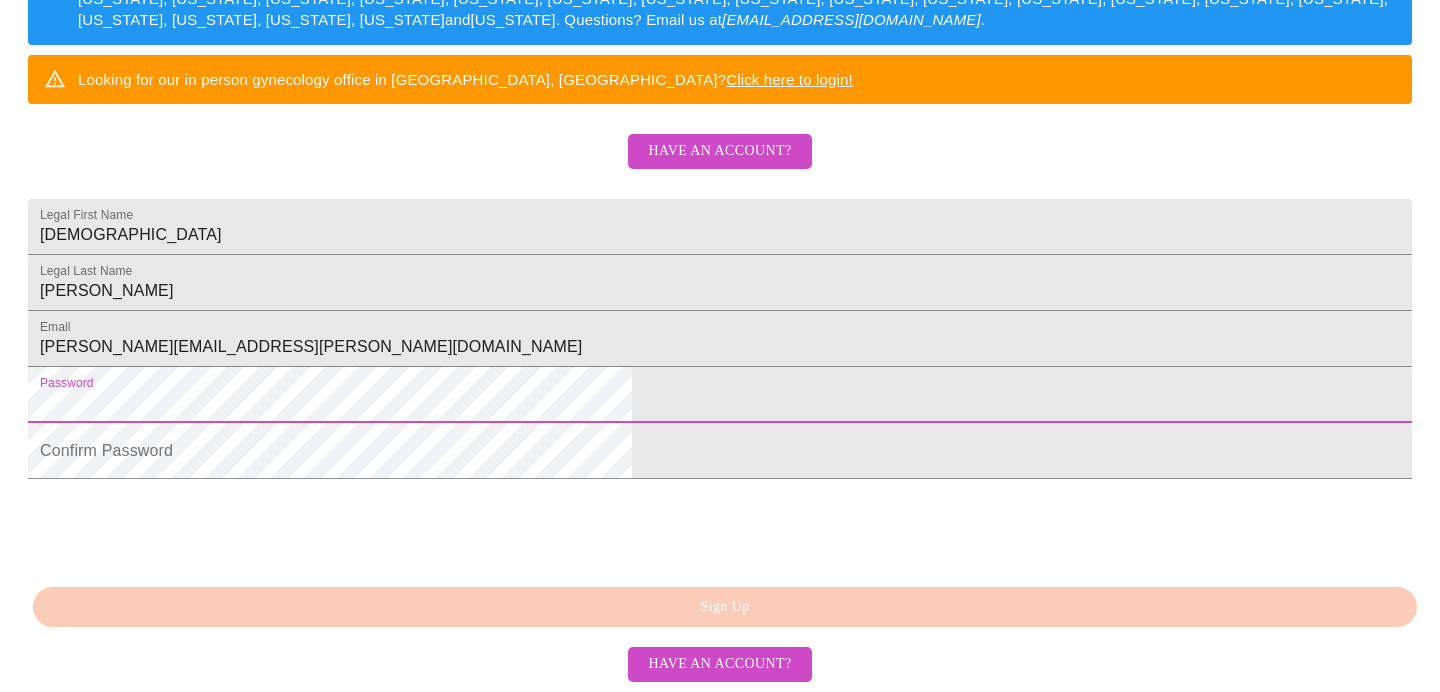 scroll, scrollTop: 436, scrollLeft: 0, axis: vertical 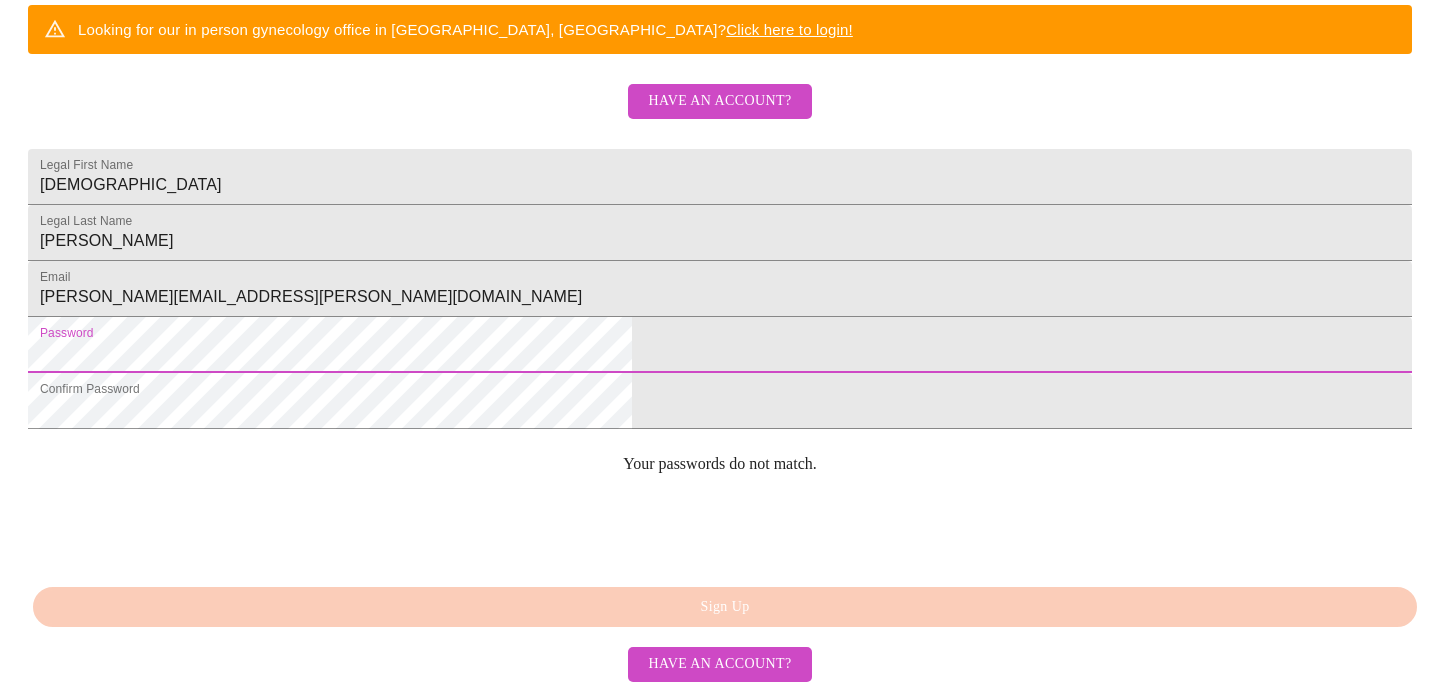 click on "MyMenopauseRx Sign Up Welcome! We are currently accepting virtual patients from  [US_STATE], [US_STATE], [US_STATE], [US_STATE], [US_STATE], [US_STATE], [US_STATE], [US_STATE], [US_STATE], [US_STATE], [US_STATE], [US_STATE], [US_STATE], [US_STATE], [US_STATE], [US_STATE], [US_STATE], [US_STATE], [US_STATE], [US_STATE], [US_STATE], [US_STATE], [US_STATE], [US_STATE], [US_STATE], [US_STATE], [US_STATE]  and  [US_STATE] . Questions? Email us at  [EMAIL_ADDRESS][DOMAIN_NAME] . Looking for our in person gynecology office in [GEOGRAPHIC_DATA], [GEOGRAPHIC_DATA]?  Click here to login! Have an account? Legal First Name [PERSON_NAME] Legal Last Name [PERSON_NAME] Email [PERSON_NAME][EMAIL_ADDRESS][PERSON_NAME][DOMAIN_NAME] Password Confirm Password Your passwords do not match. Sign Up Have an account?" at bounding box center (720, 1) 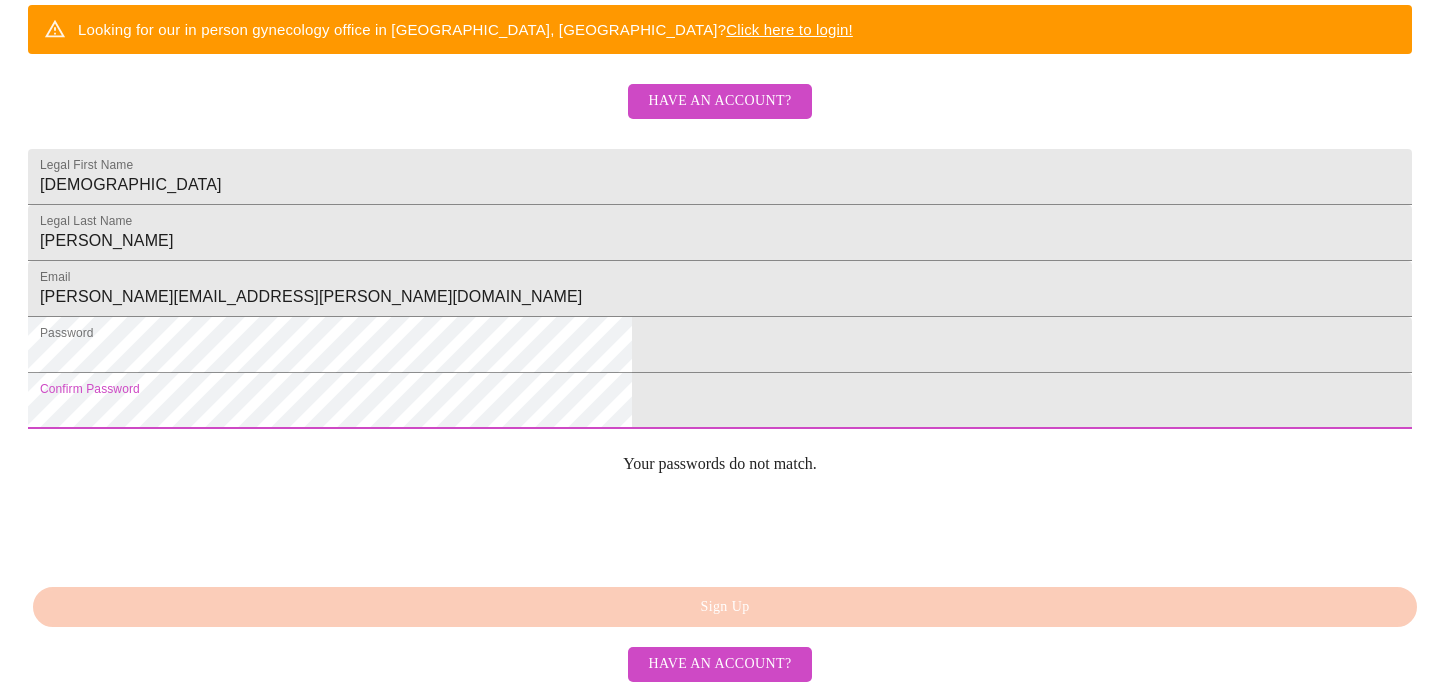 click on "MyMenopauseRx Sign Up Welcome! We are currently accepting virtual patients from  [US_STATE], [US_STATE], [US_STATE], [US_STATE], [US_STATE], [US_STATE], [US_STATE], [US_STATE], [US_STATE], [US_STATE], [US_STATE], [US_STATE], [US_STATE], [US_STATE], [US_STATE], [US_STATE], [US_STATE], [US_STATE], [US_STATE], [US_STATE], [US_STATE], [US_STATE], [US_STATE], [US_STATE], [US_STATE], [US_STATE], [US_STATE]  and  [US_STATE] . Questions? Email us at  [EMAIL_ADDRESS][DOMAIN_NAME] . Looking for our in person gynecology office in [GEOGRAPHIC_DATA], [GEOGRAPHIC_DATA]?  Click here to login! Have an account? Legal First Name [PERSON_NAME] Legal Last Name [PERSON_NAME] Email [PERSON_NAME][EMAIL_ADDRESS][PERSON_NAME][DOMAIN_NAME] Password Confirm Password Your passwords do not match. Sign Up Have an account?" at bounding box center (720, 1) 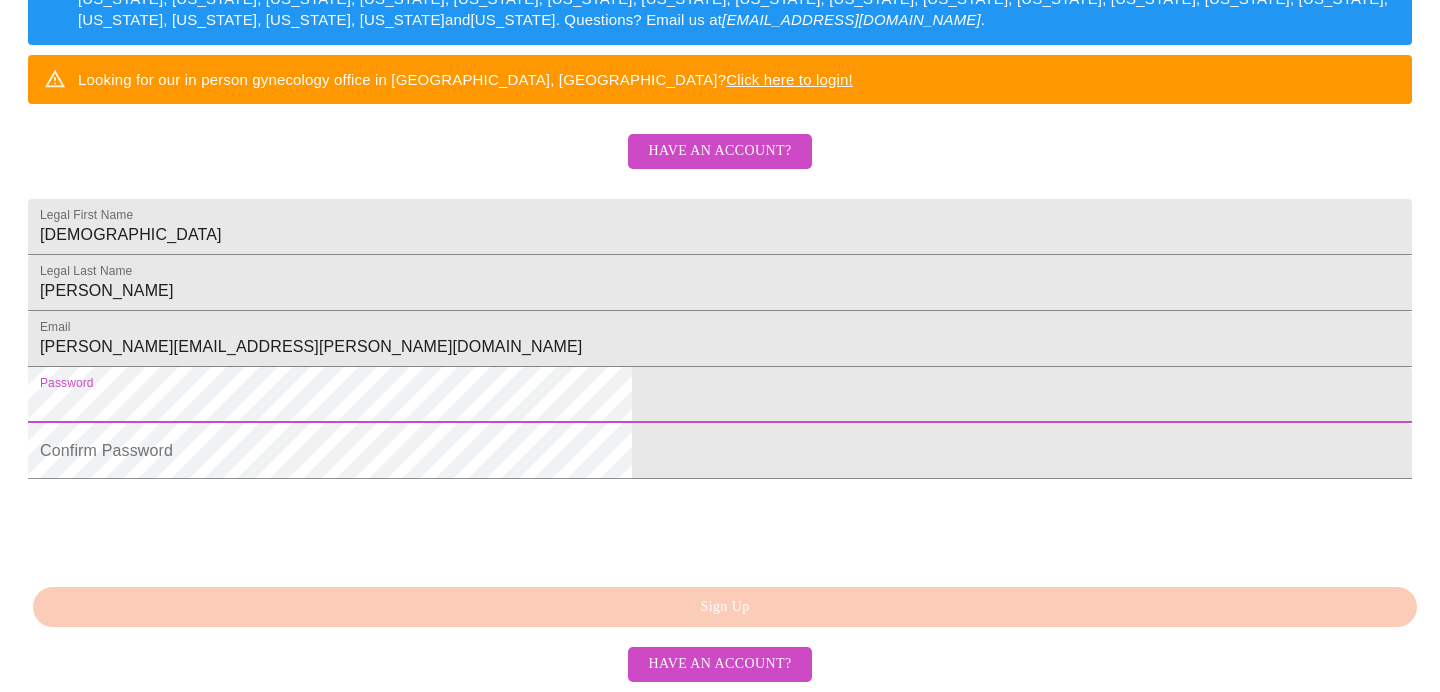 scroll, scrollTop: 570, scrollLeft: 0, axis: vertical 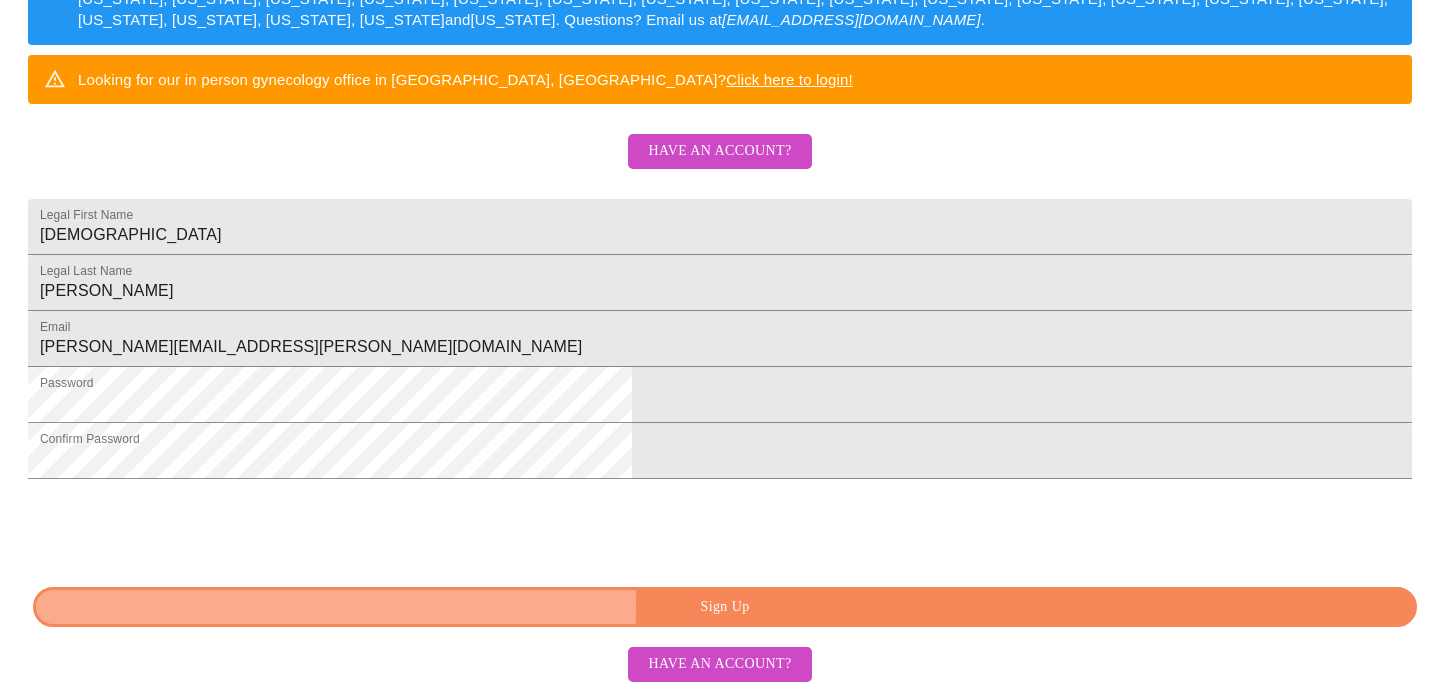 click on "Sign Up" at bounding box center [725, 607] 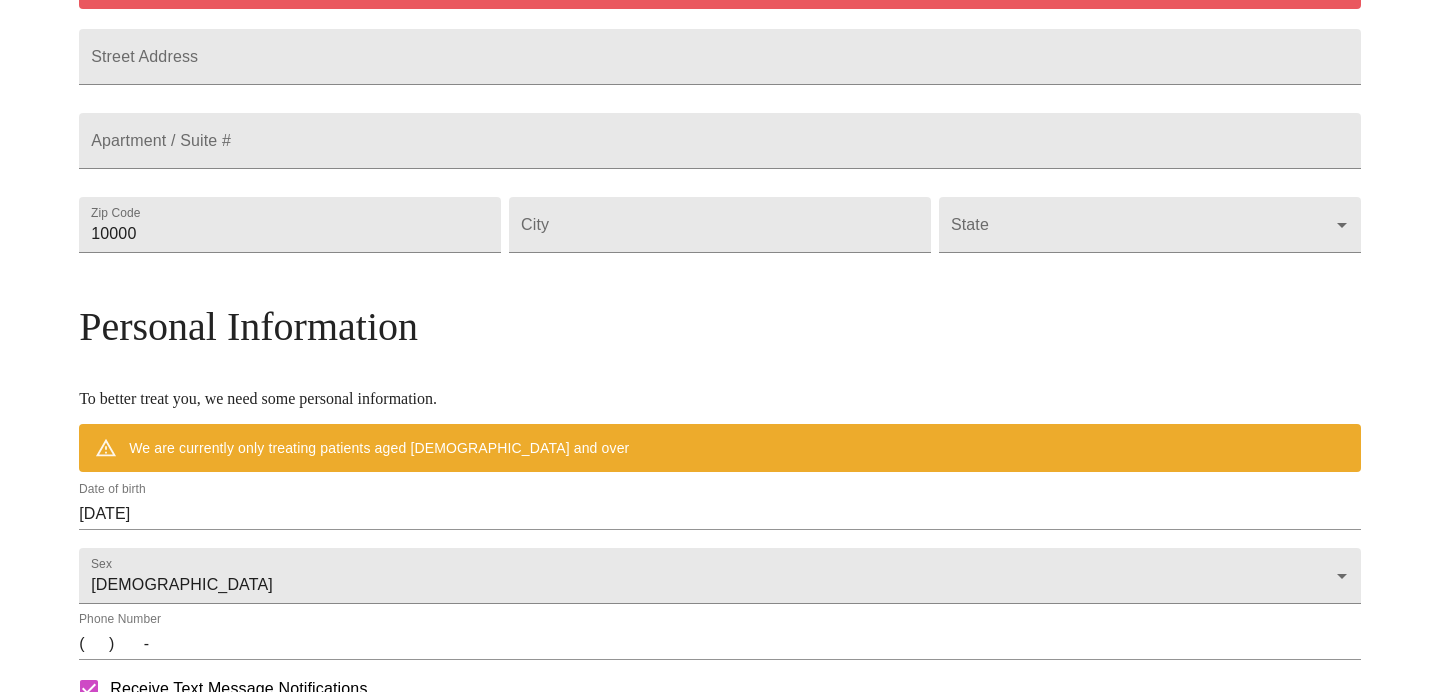 scroll, scrollTop: 448, scrollLeft: 0, axis: vertical 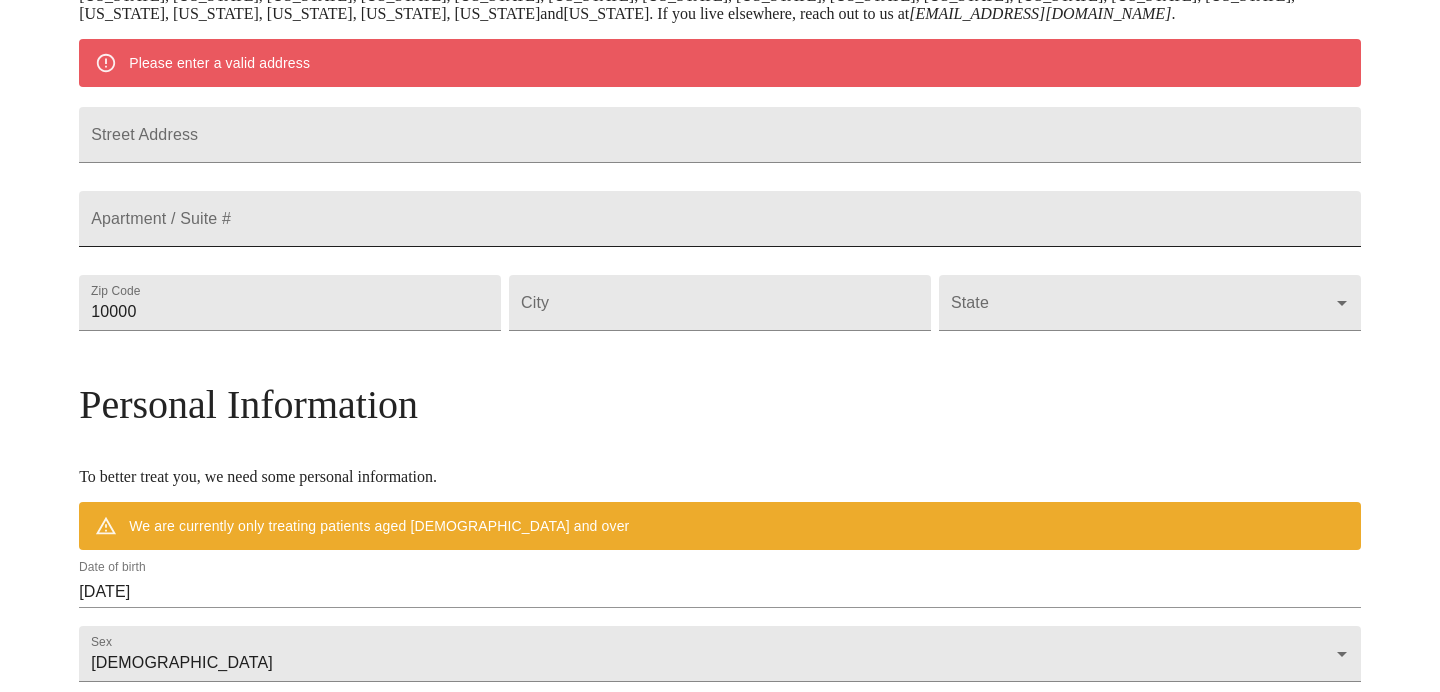 click on "Street Address" at bounding box center (720, 135) 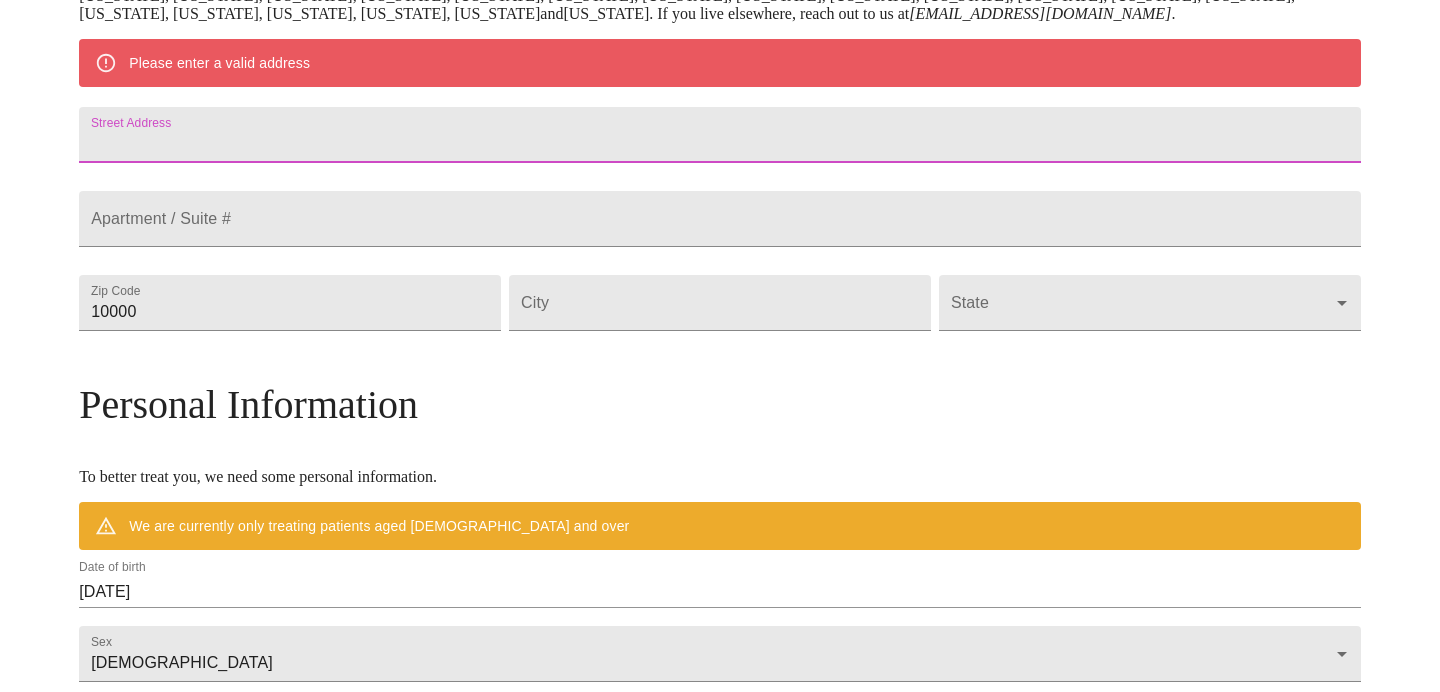 click on "Street Address" at bounding box center [720, 135] 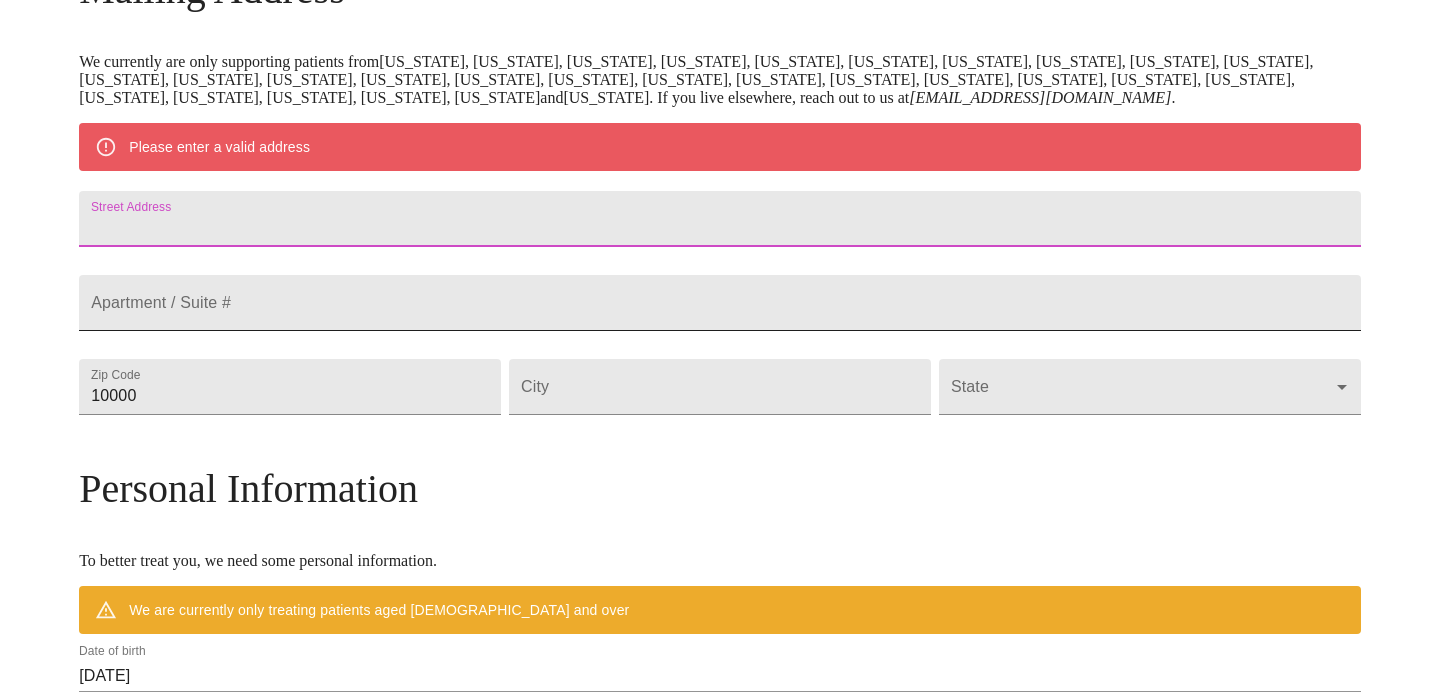 scroll, scrollTop: 360, scrollLeft: 0, axis: vertical 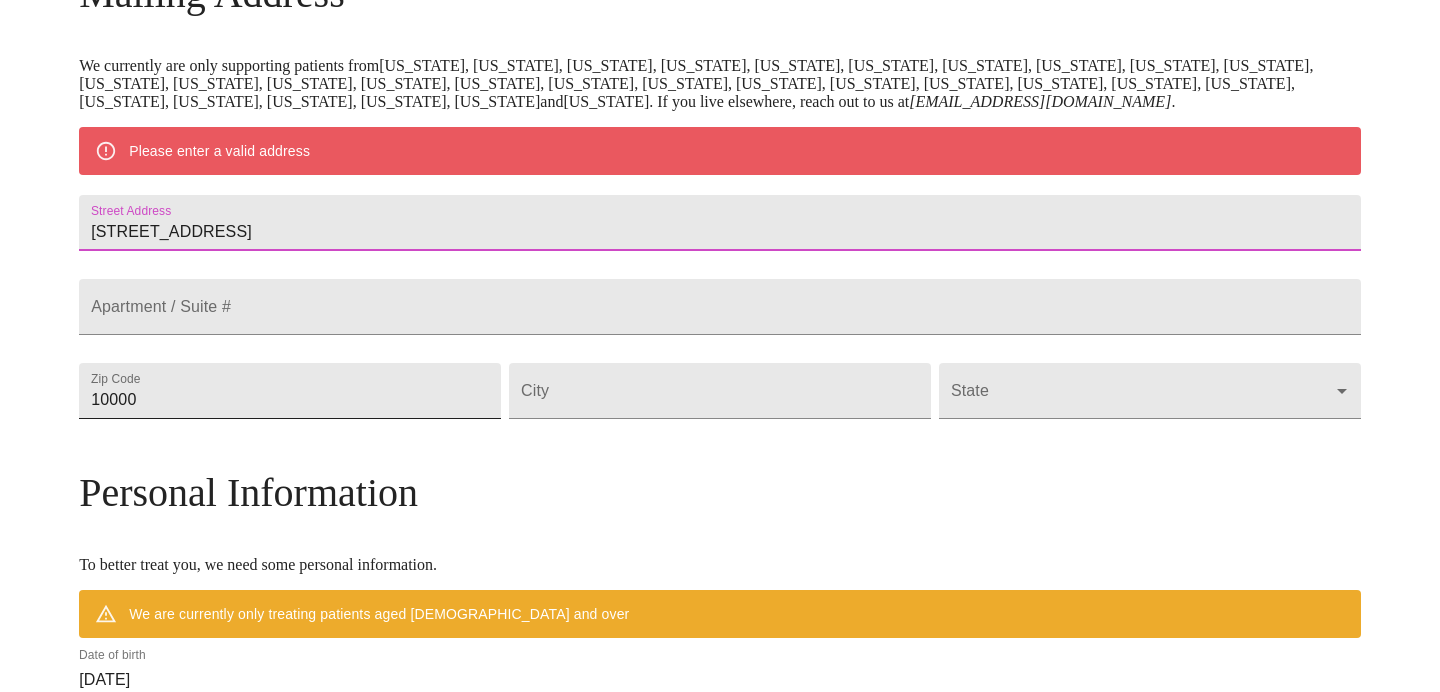 type on "[STREET_ADDRESS]" 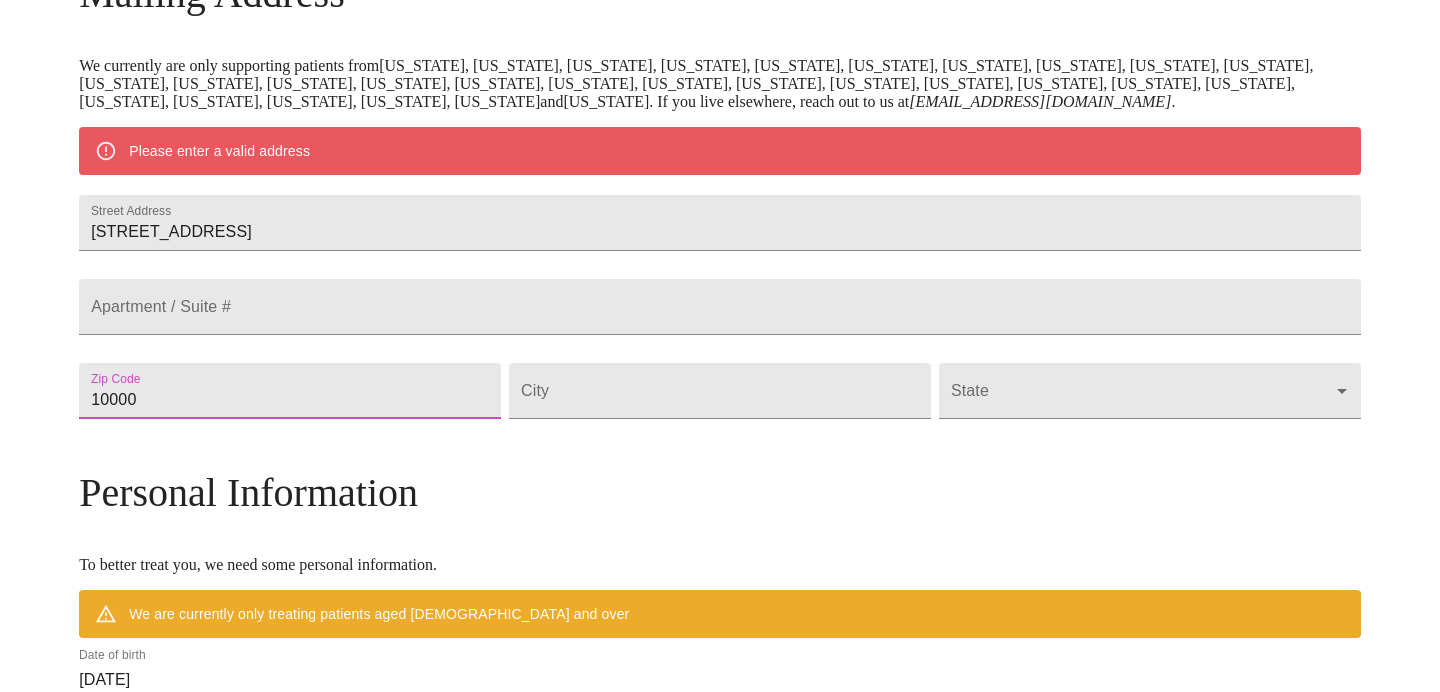 click on "10000" at bounding box center [290, 391] 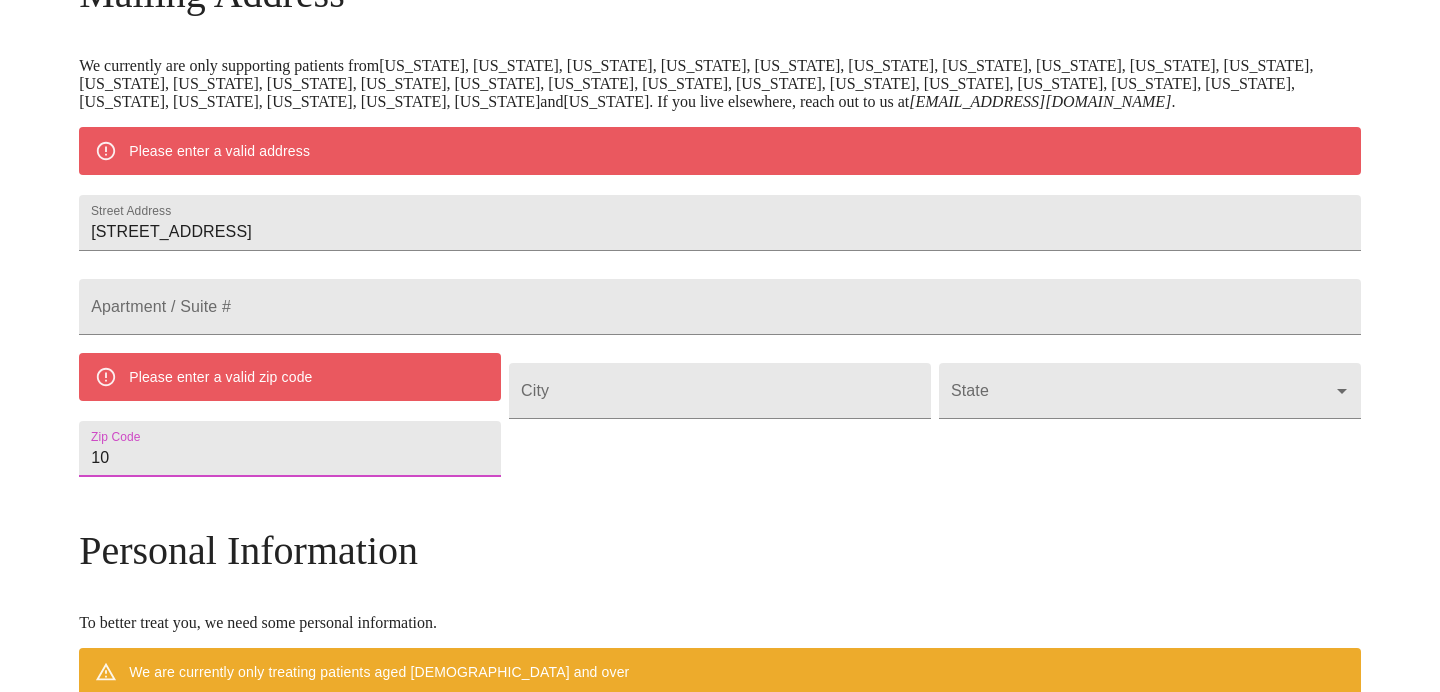 type on "1" 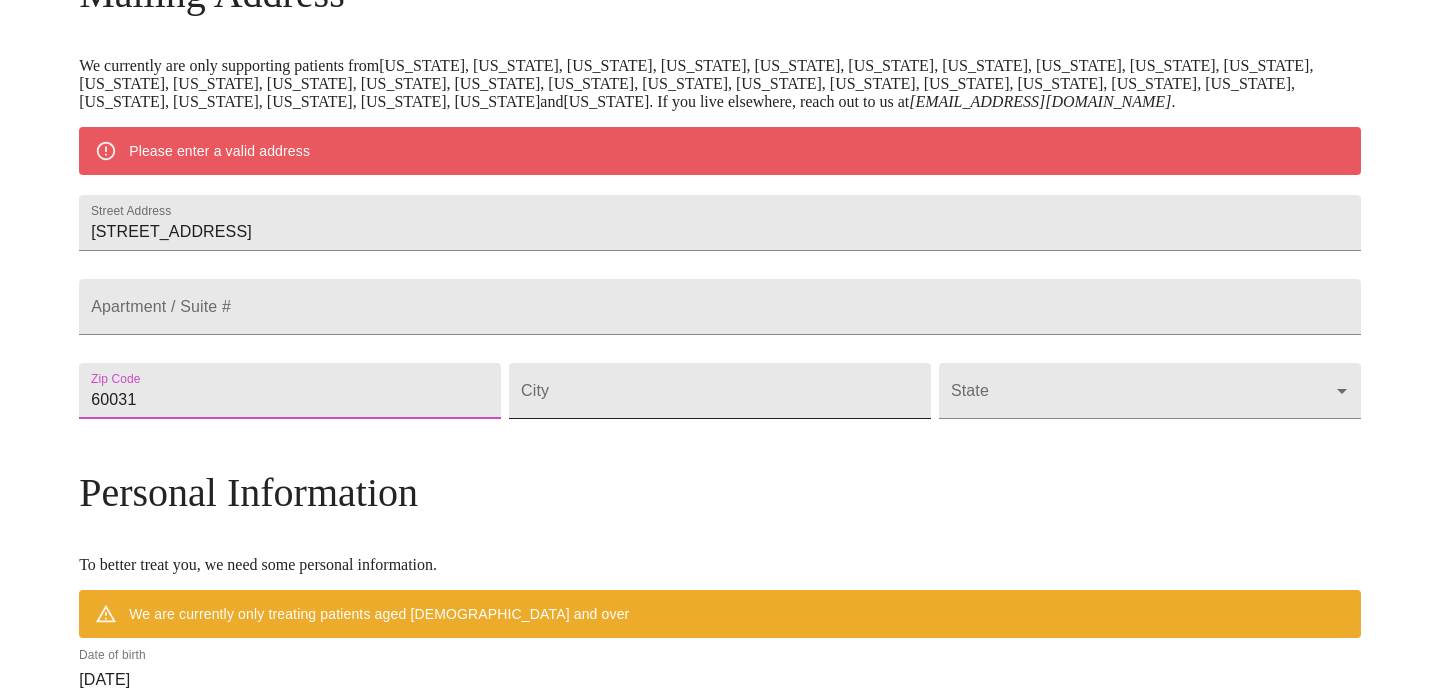 type on "60031" 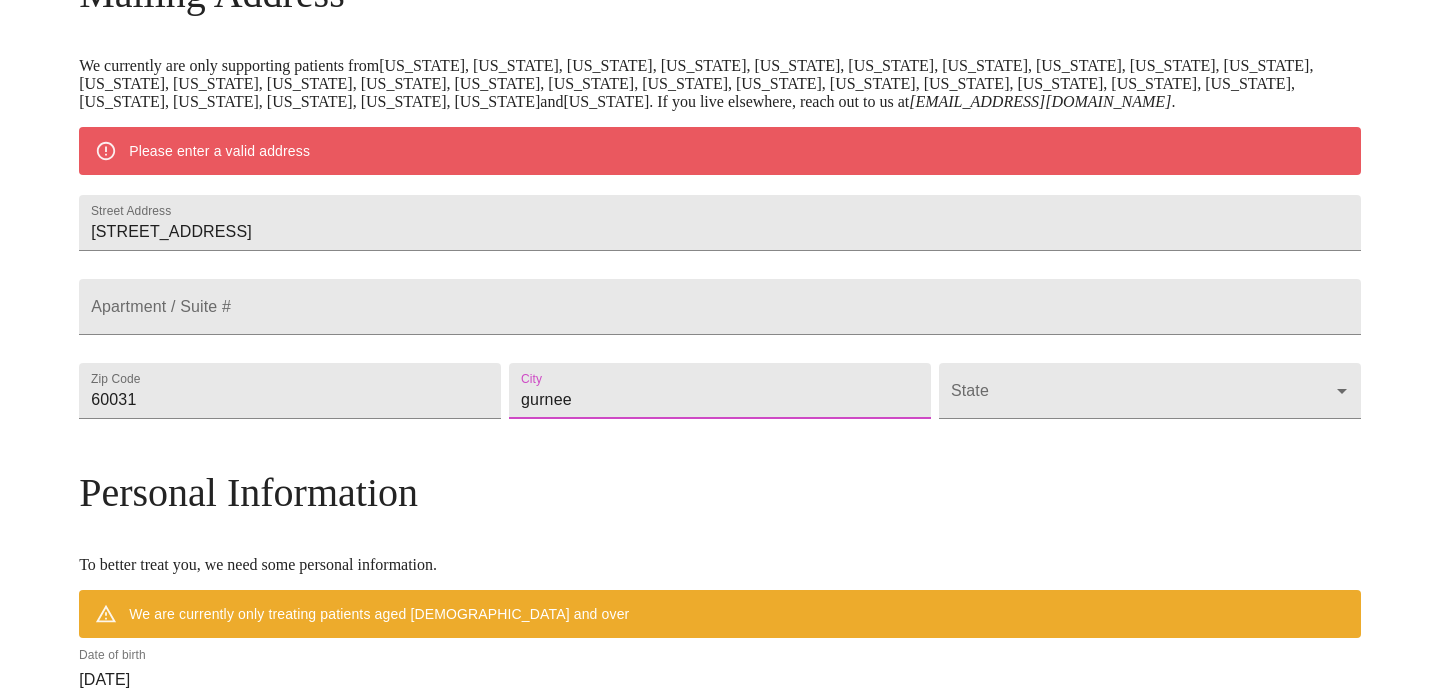 type on "gurnee" 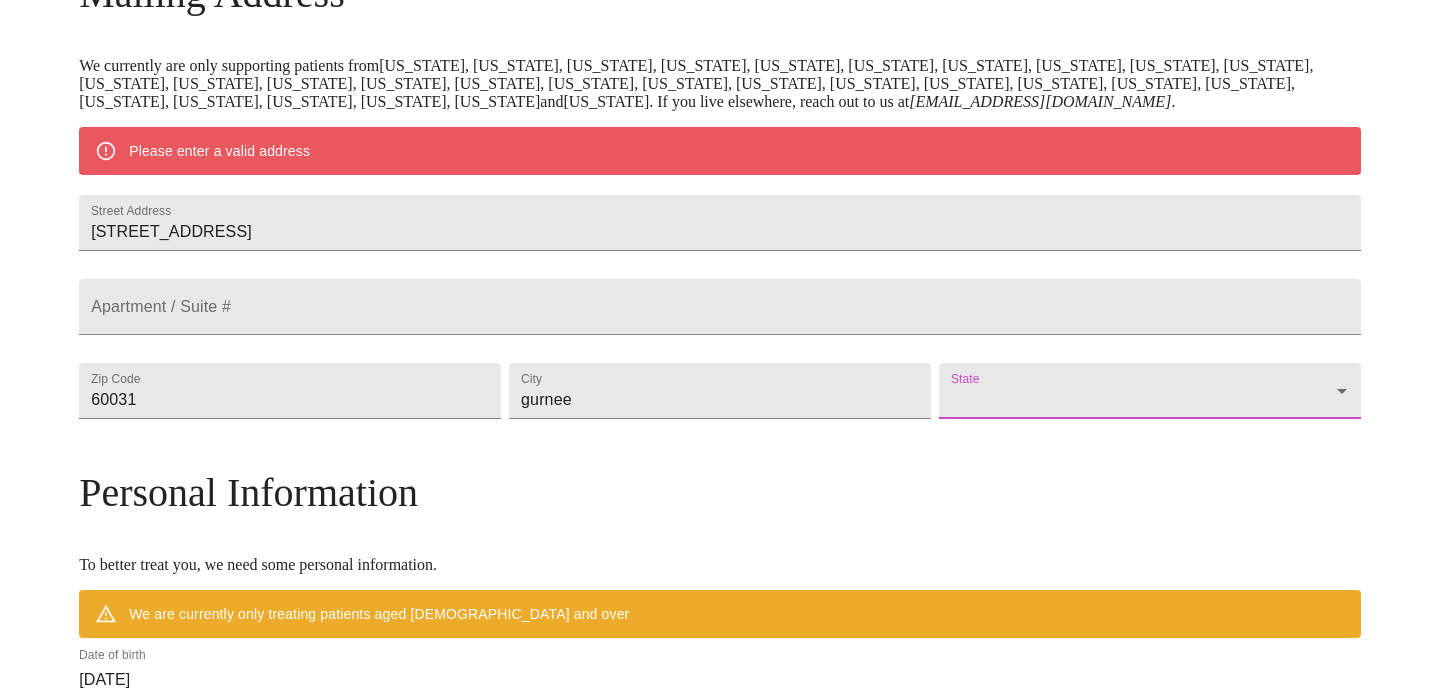 click on "MyMenopauseRx Welcome to MyMenopauseRx Since it's your first time here, you'll need to enter some medical and social information.  We'll guide you through it! Mailing Address We currently are only supporting patients from  [US_STATE], [US_STATE], [US_STATE], [US_STATE], [US_STATE], [US_STATE], [US_STATE], [US_STATE], [US_STATE], [US_STATE], [US_STATE], [US_STATE], [US_STATE], [US_STATE], [US_STATE], [US_STATE], [US_STATE], [US_STATE], [US_STATE], [US_STATE], [US_STATE], [US_STATE], [US_STATE], [US_STATE], [US_STATE], [US_STATE], [US_STATE], [US_STATE]  and  [US_STATE] . If you live elsewhere, reach out to us at  [EMAIL_ADDRESS][DOMAIN_NAME] . Please enter a valid address Street Address [STREET_ADDRESS][GEOGRAPHIC_DATA] / Suite # Zip Code 60031 City gurnee State ​ Personal Information To better treat you, we need some personal information. We are currently only treating patients aged [DEMOGRAPHIC_DATA] and over Date of birth [DEMOGRAPHIC_DATA] Sex [DEMOGRAPHIC_DATA] [DEMOGRAPHIC_DATA] Phone Number (   )    - Receive Text Message Notifications Terms of Service & Privacy Policy By  Continuing Terms of Service  and our  ." at bounding box center (720, 427) 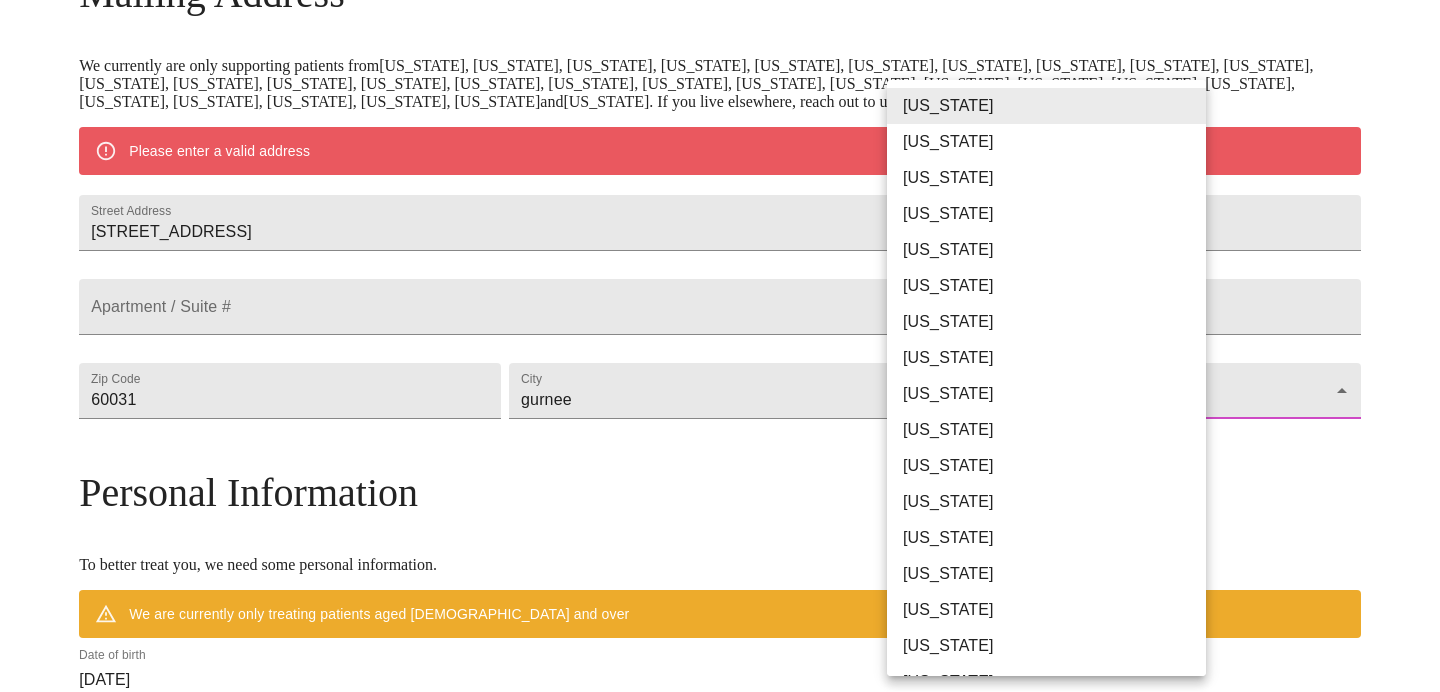 click on "[US_STATE]" at bounding box center (1046, 538) 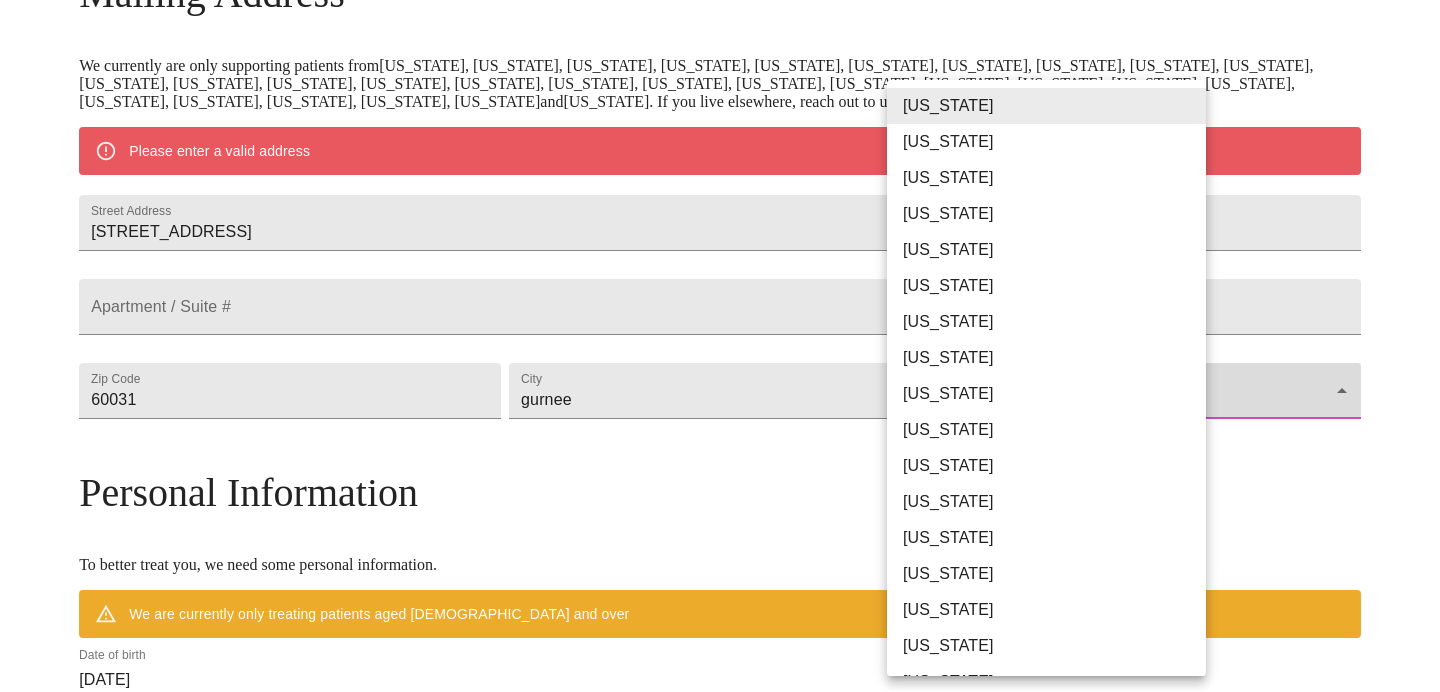 type on "[US_STATE]" 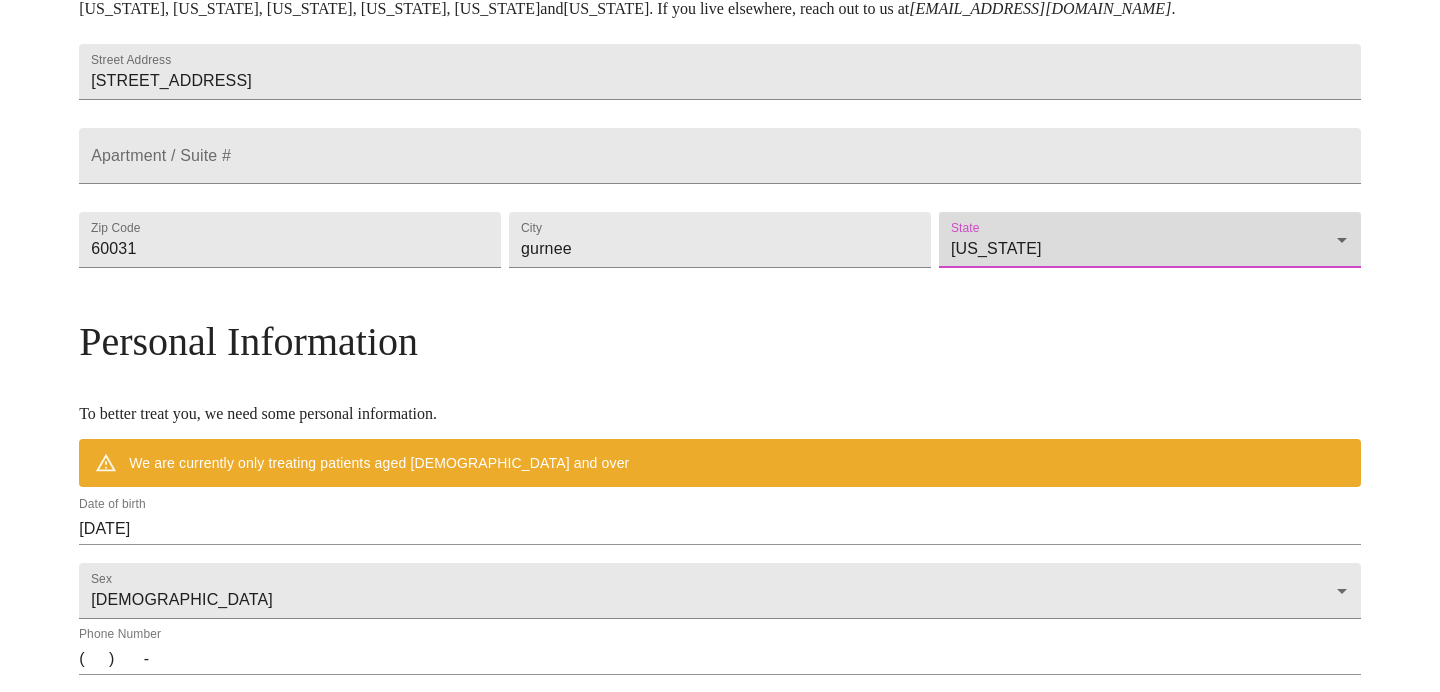 scroll, scrollTop: 450, scrollLeft: 0, axis: vertical 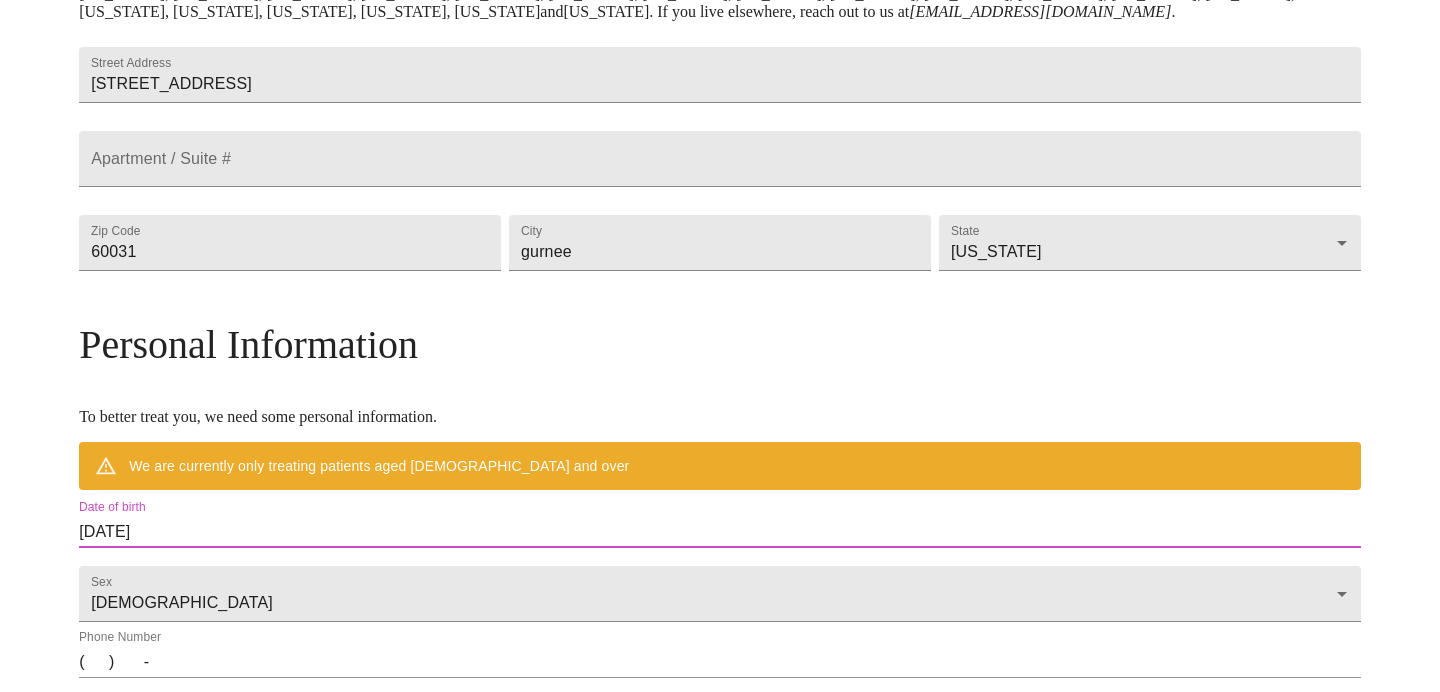 click on "[DATE]" at bounding box center (720, 532) 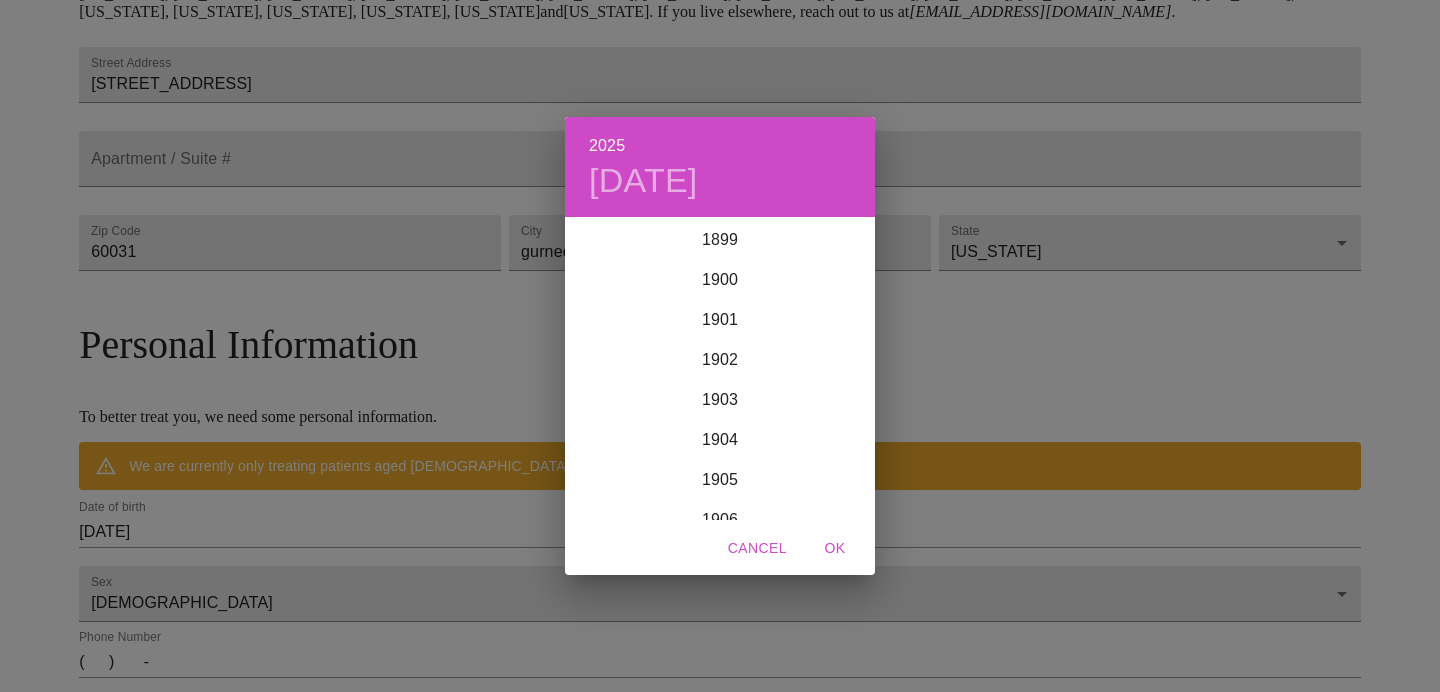 scroll, scrollTop: 4920, scrollLeft: 0, axis: vertical 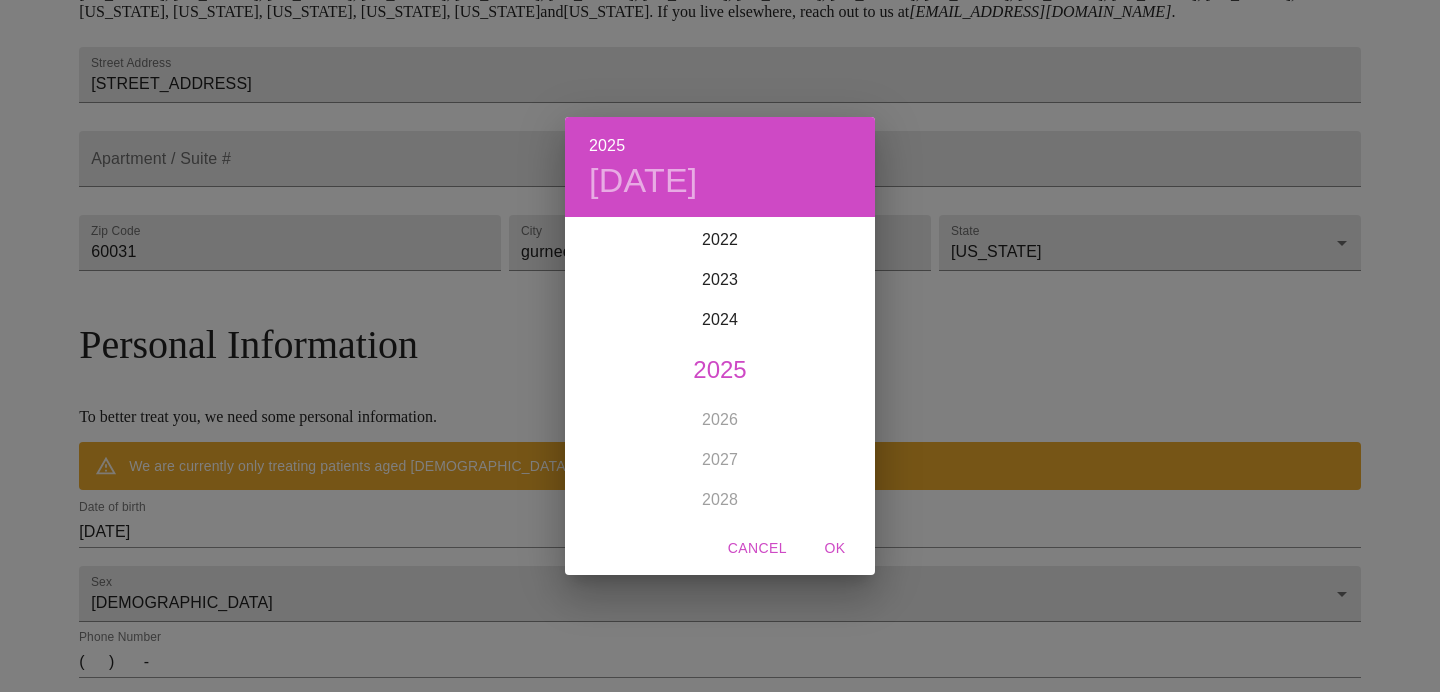 click on "2025 [DATE] 1900 1901 1902 1903 1904 1905 1906 1907 1908 1909 1910 1911 1912 1913 1914 1915 1916 1917 1918 1919 1920 1921 1922 1923 1924 1925 1926 1927 1928 1929 1930 1931 1932 1933 1934 1935 1936 1937 1938 1939 1940 1941 1942 1943 1944 1945 1946 1947 1948 1949 1950 1951 1952 1953 1954 1955 1956 1957 1958 1959 1960 1961 1962 1963 1964 1965 1966 1967 1968 1969 1970 1971 1972 1973 1974 1975 1976 1977 1978 1979 1980 1981 1982 1983 1984 1985 1986 1987 1988 1989 1990 1991 1992 1993 1994 1995 1996 1997 1998 1999 2000 2001 2002 2003 2004 2005 2006 2007 2008 2009 2010 2011 2012 2013 2014 2015 2016 2017 2018 2019 2020 2021 2022 2023 2024 2025 2026 2027 2028 2029 2030 2031 2032 2033 2034 2035 2036 2037 2038 2039 2040 2041 2042 2043 2044 2045 2046 2047 2048 2049 2050 2051 2052 2053 2054 2055 2056 2057 2058 2059 2060 2061 2062 2063 2064 2065 2066 2067 2068 2069 2070 2071 2072 2073 2074 2075 2076 2077 2078 2079 2080 2081 2082 2083 2084 2085 2086 2087 2088 2089 2090 2091 2092 2093 2094 2095 2096 2097 2098 2099 OK" at bounding box center (720, 346) 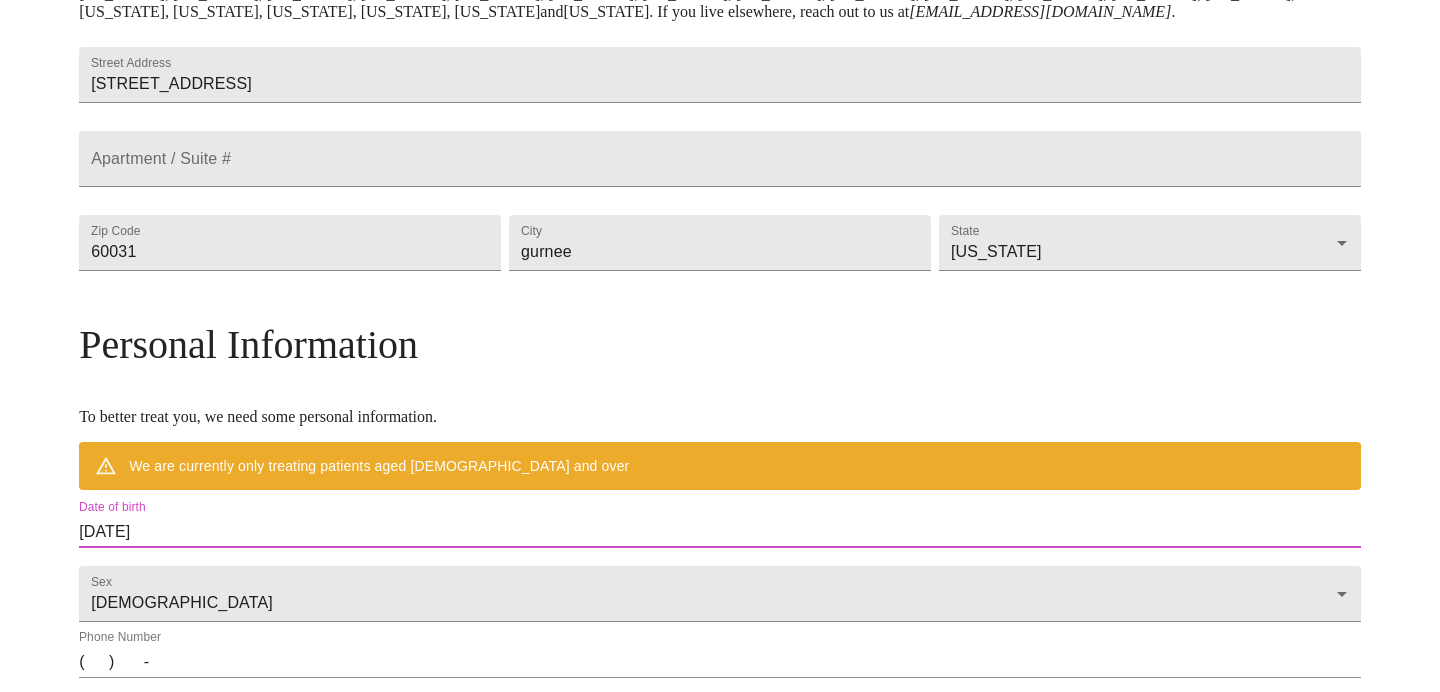 drag, startPoint x: 321, startPoint y: 572, endPoint x: 215, endPoint y: 593, distance: 108.060165 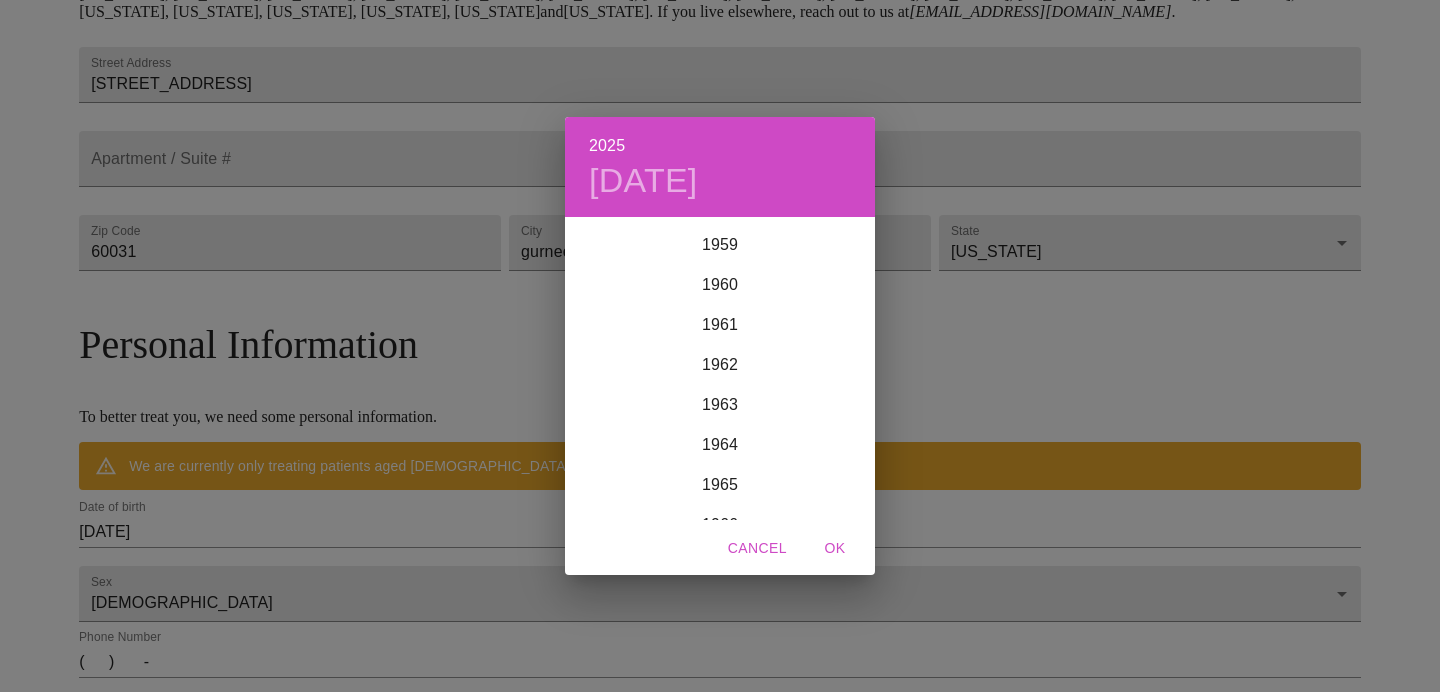 scroll, scrollTop: 2397, scrollLeft: 0, axis: vertical 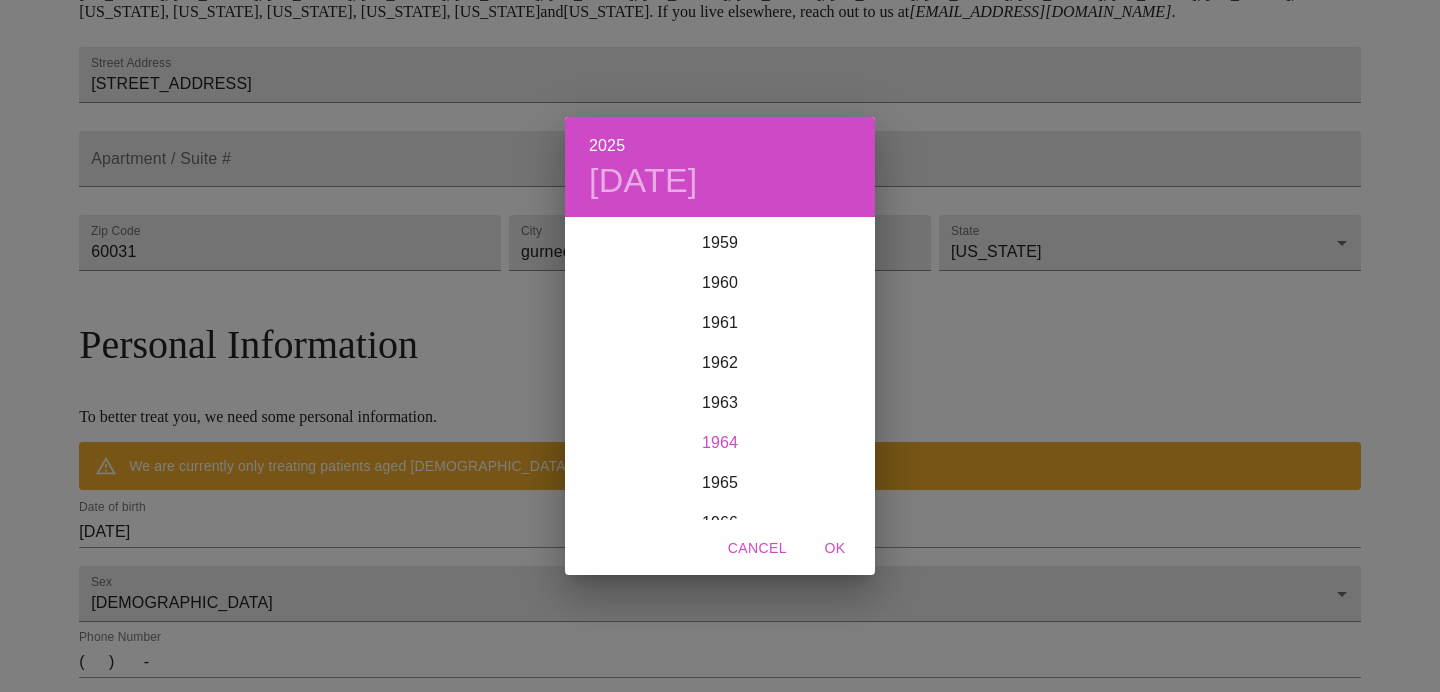 click on "1964" at bounding box center [720, 443] 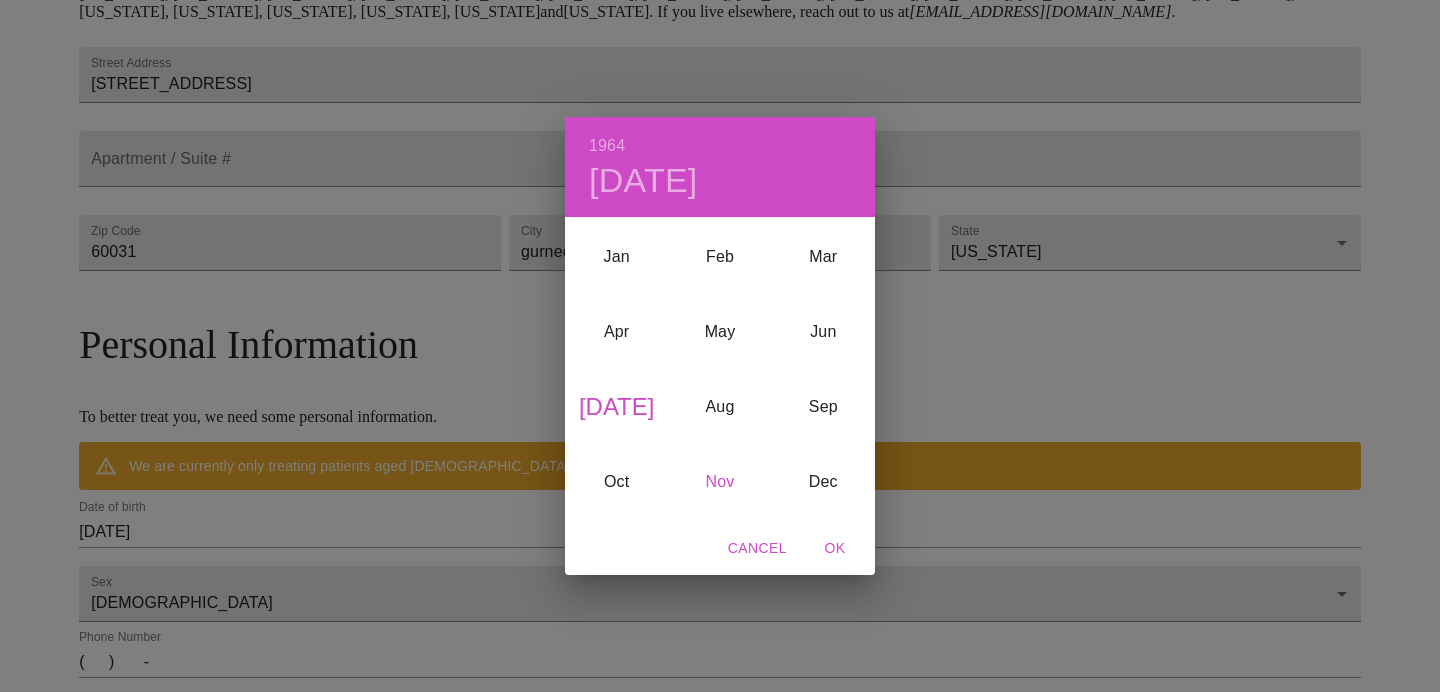 click on "Nov" at bounding box center (719, 482) 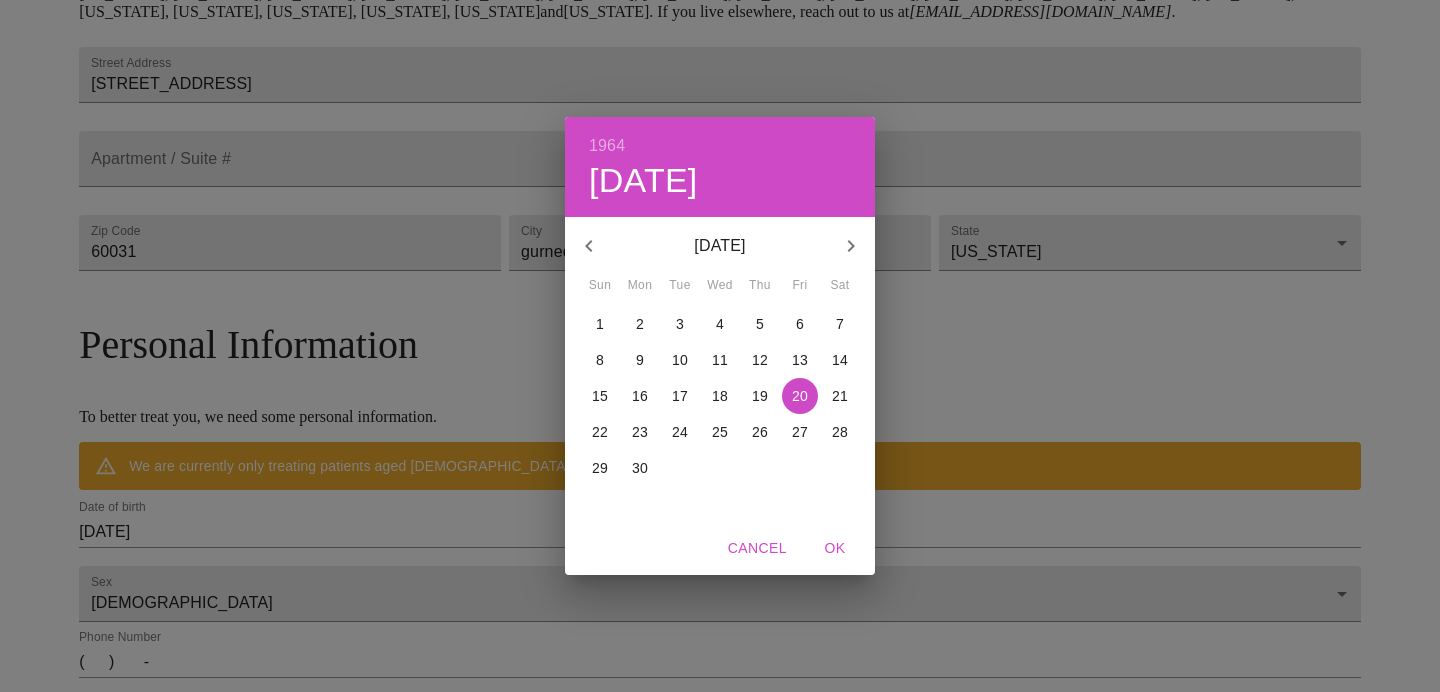 click on "27" at bounding box center (800, 432) 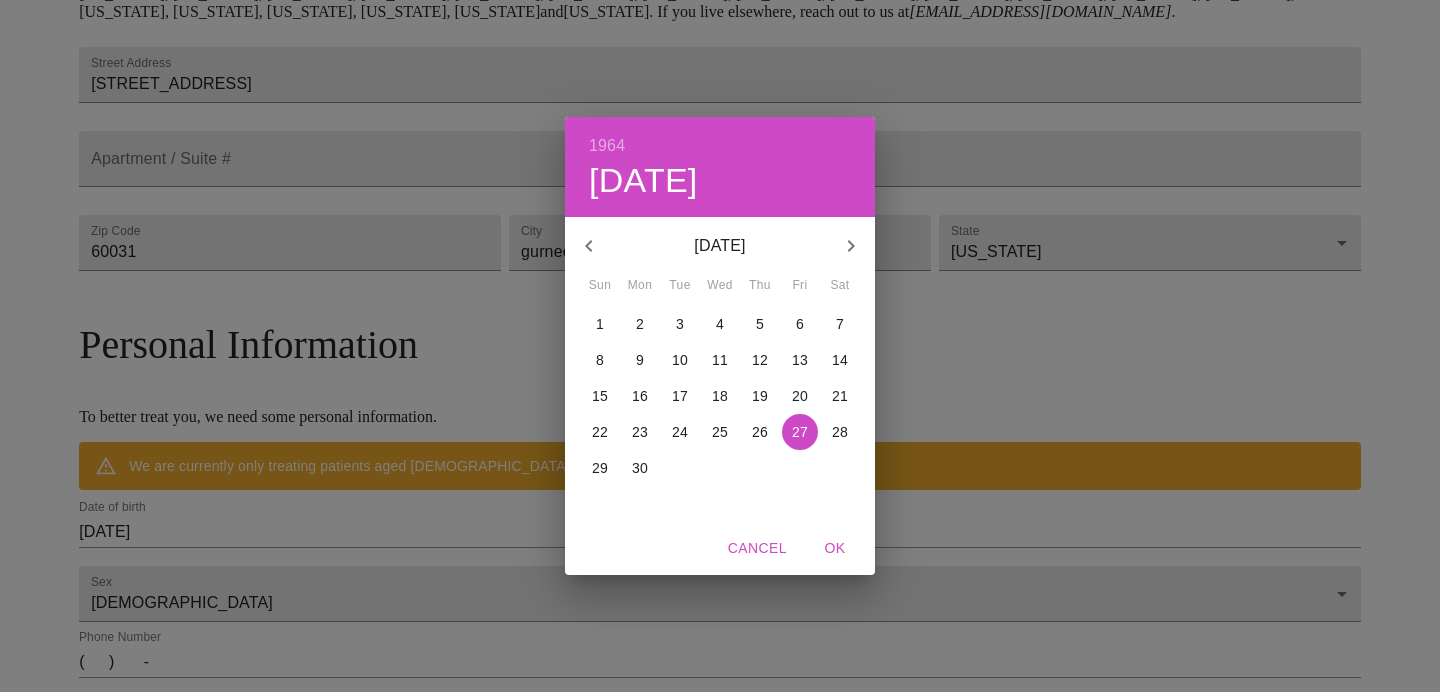 click on "OK" at bounding box center (835, 548) 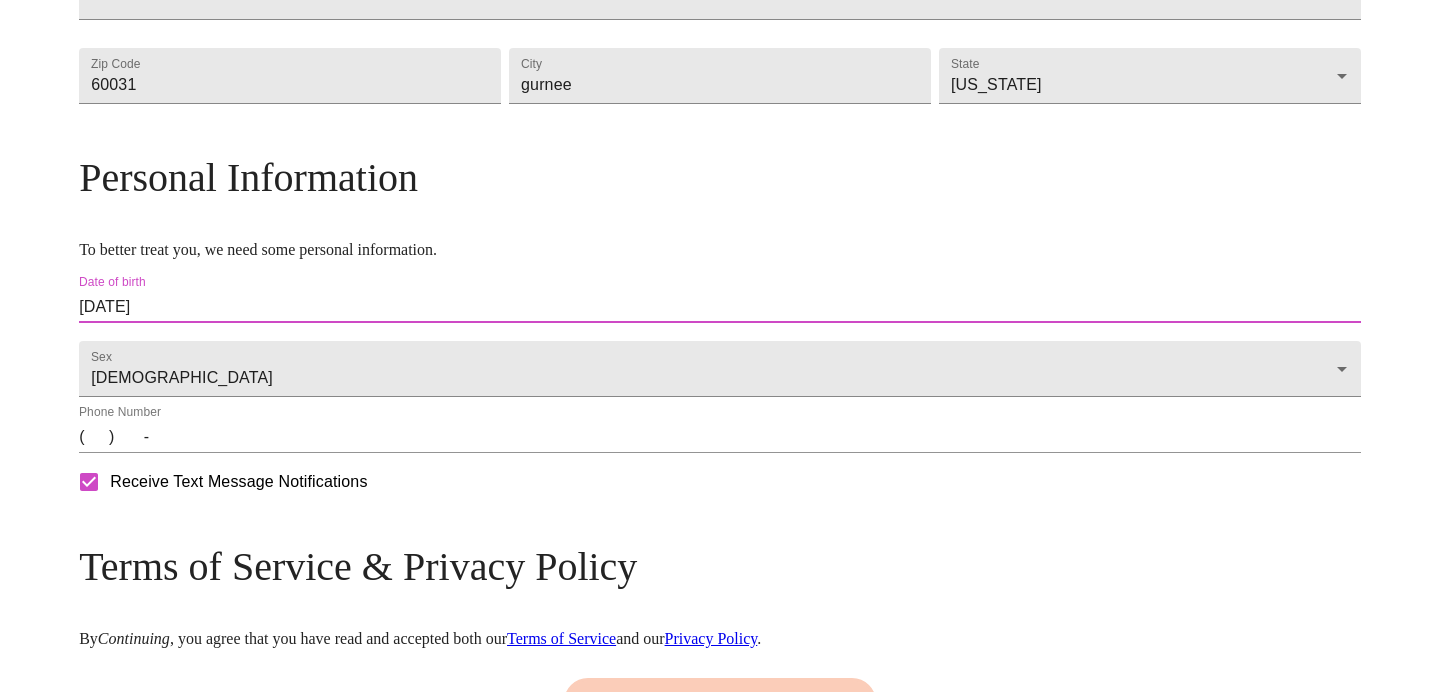 scroll, scrollTop: 625, scrollLeft: 0, axis: vertical 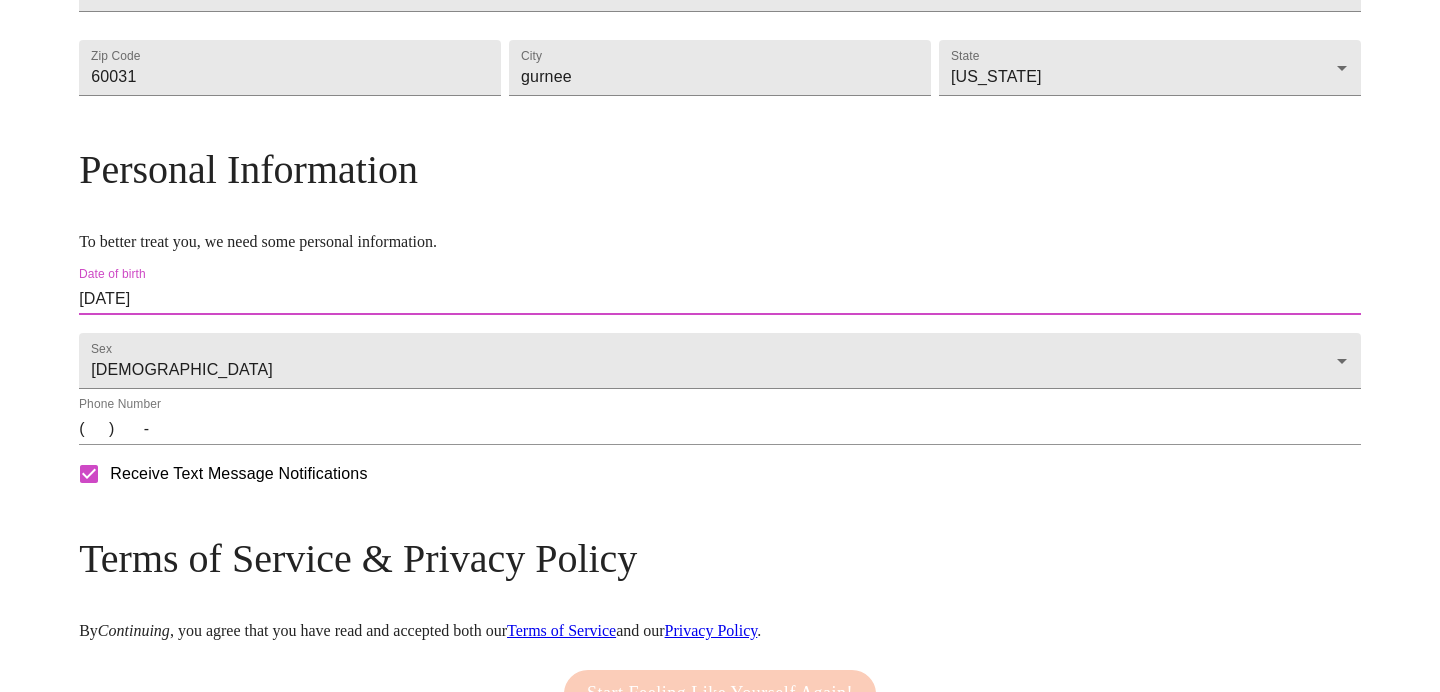 click on "(   )    -" at bounding box center [720, 429] 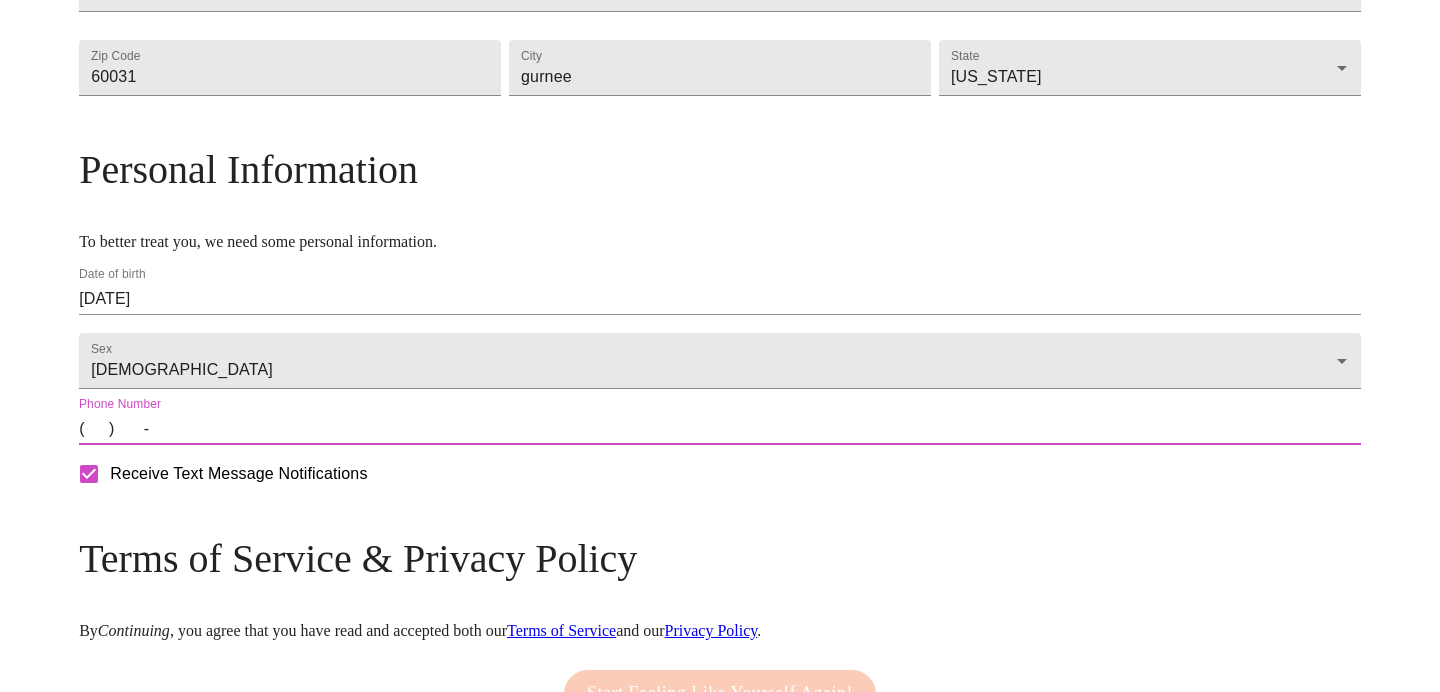 type on "[PHONE_NUMBER]" 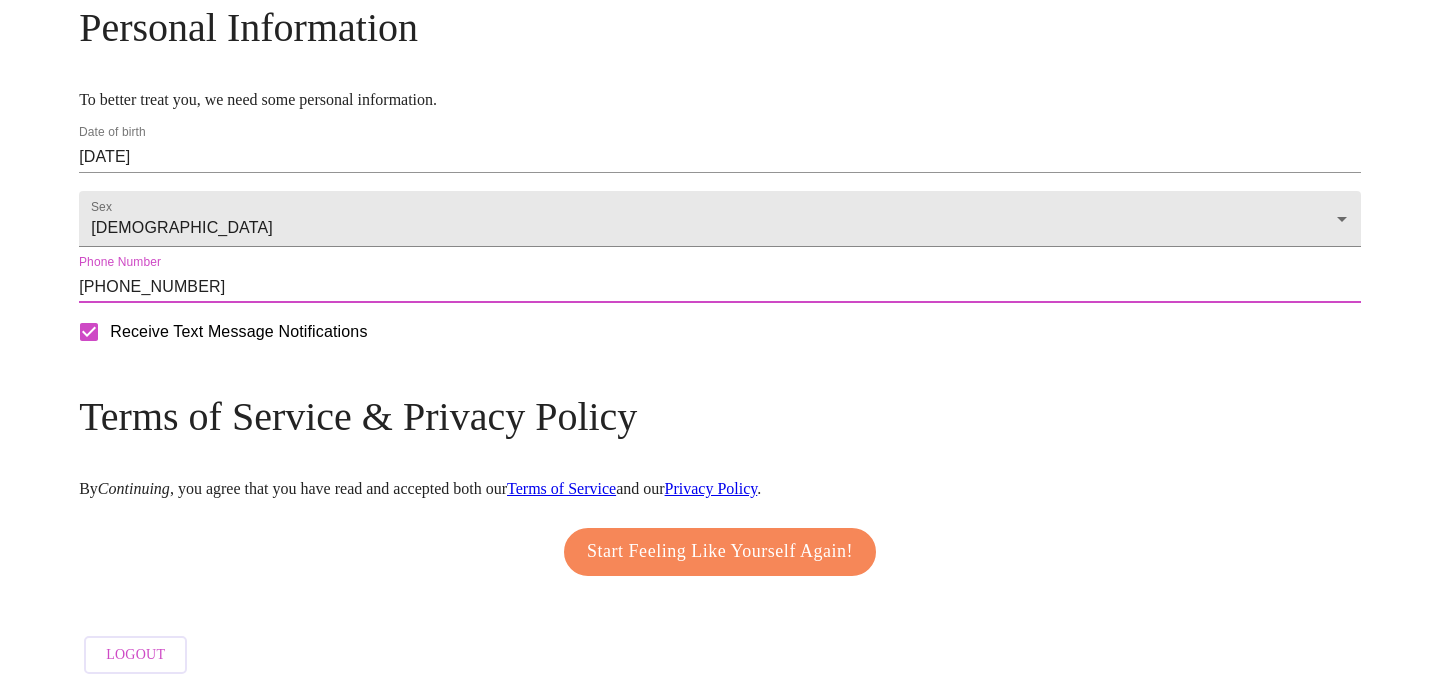 scroll, scrollTop: 824, scrollLeft: 0, axis: vertical 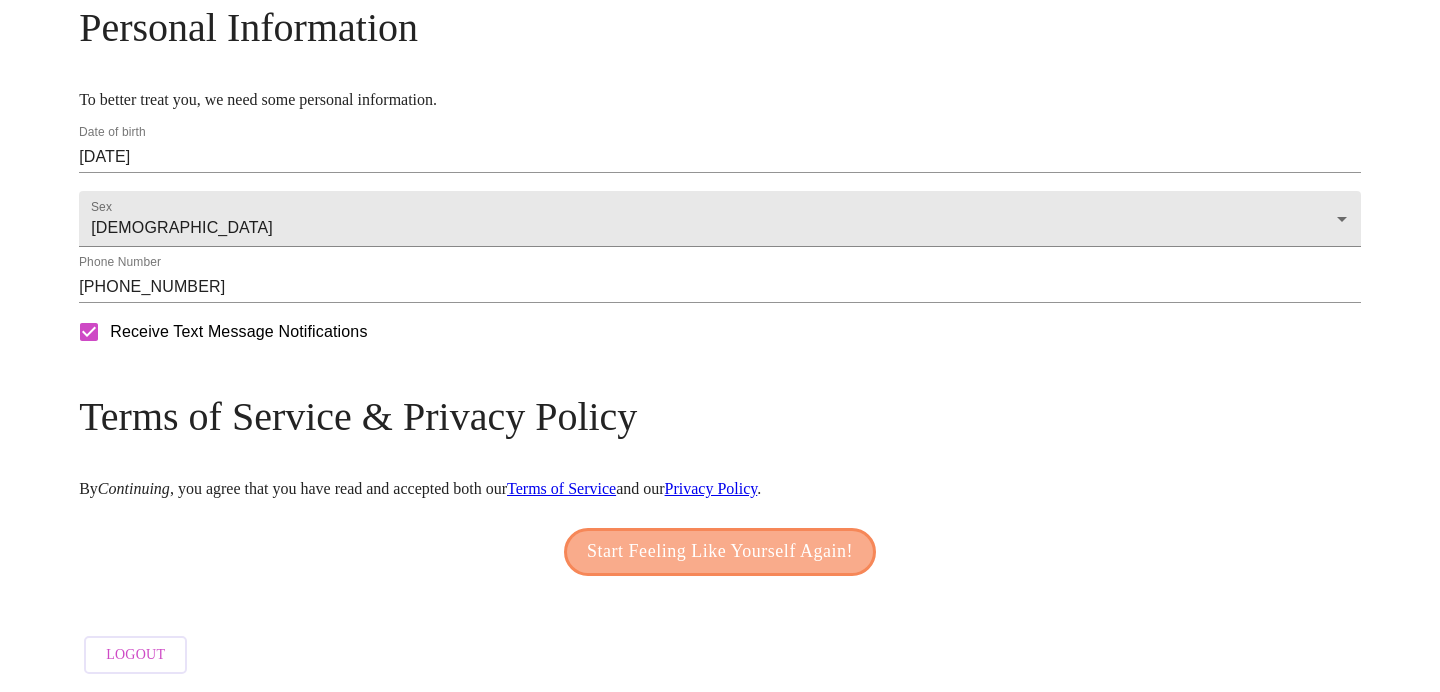 click on "Start Feeling Like Yourself Again!" at bounding box center [720, 552] 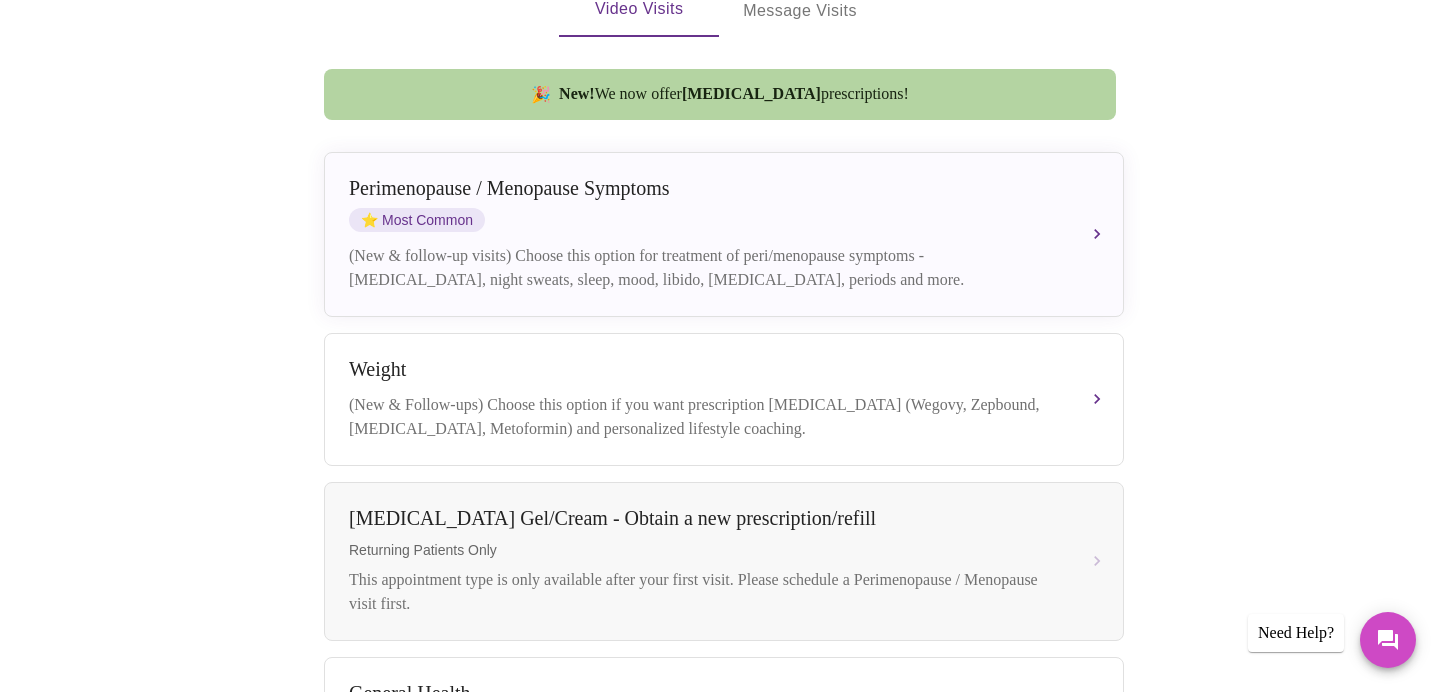 scroll, scrollTop: 457, scrollLeft: 0, axis: vertical 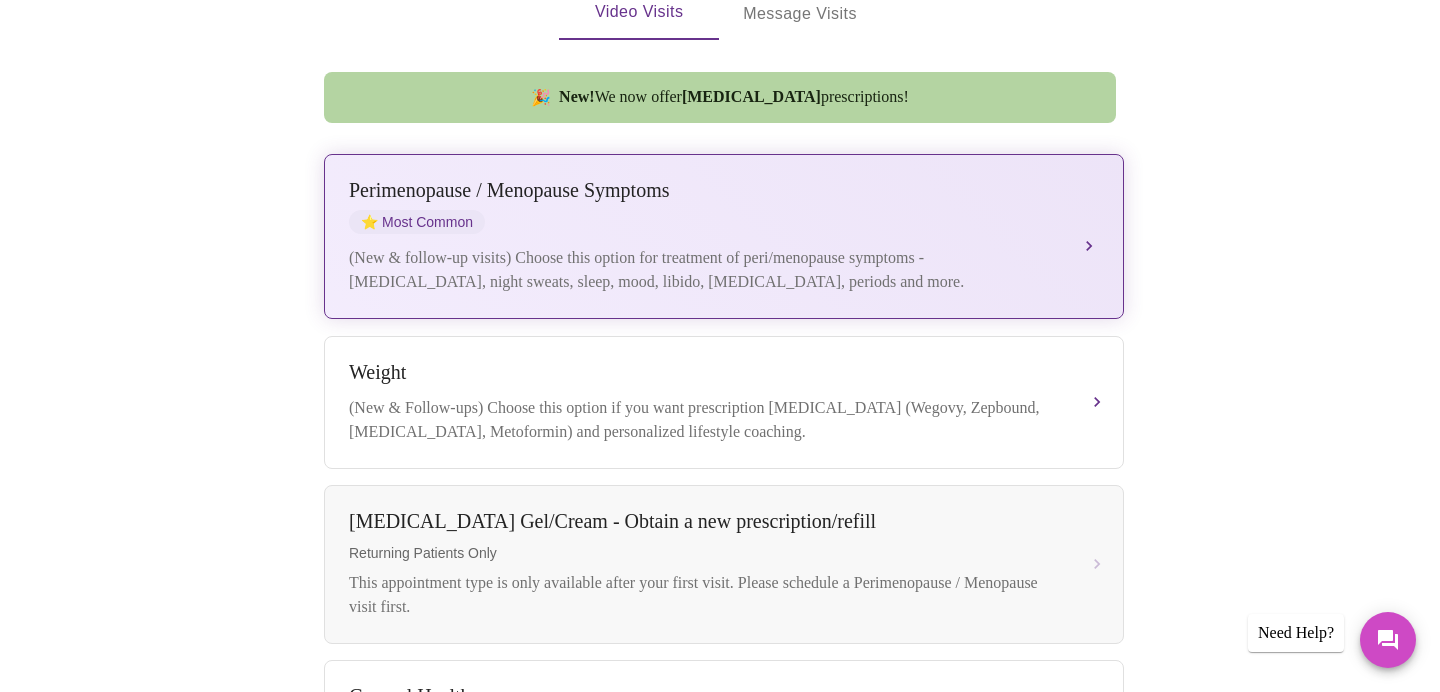click on "[MEDICAL_DATA] / Menopause Symptoms  ⭐  Most Common (New & follow-up visits) Choose this option for treatment of peri/menopause symptoms - [MEDICAL_DATA], night sweats, sleep, mood, libido, [MEDICAL_DATA], periods and more." at bounding box center (724, 236) 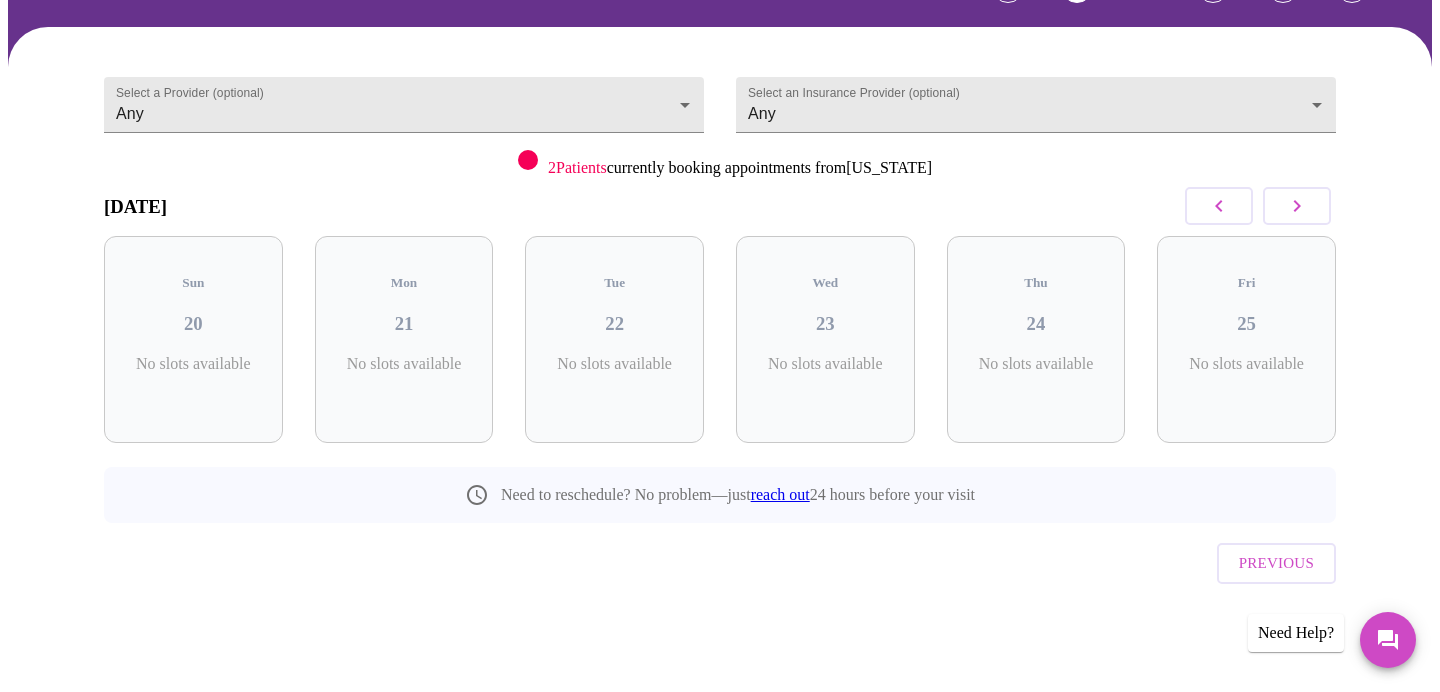 scroll, scrollTop: 94, scrollLeft: 0, axis: vertical 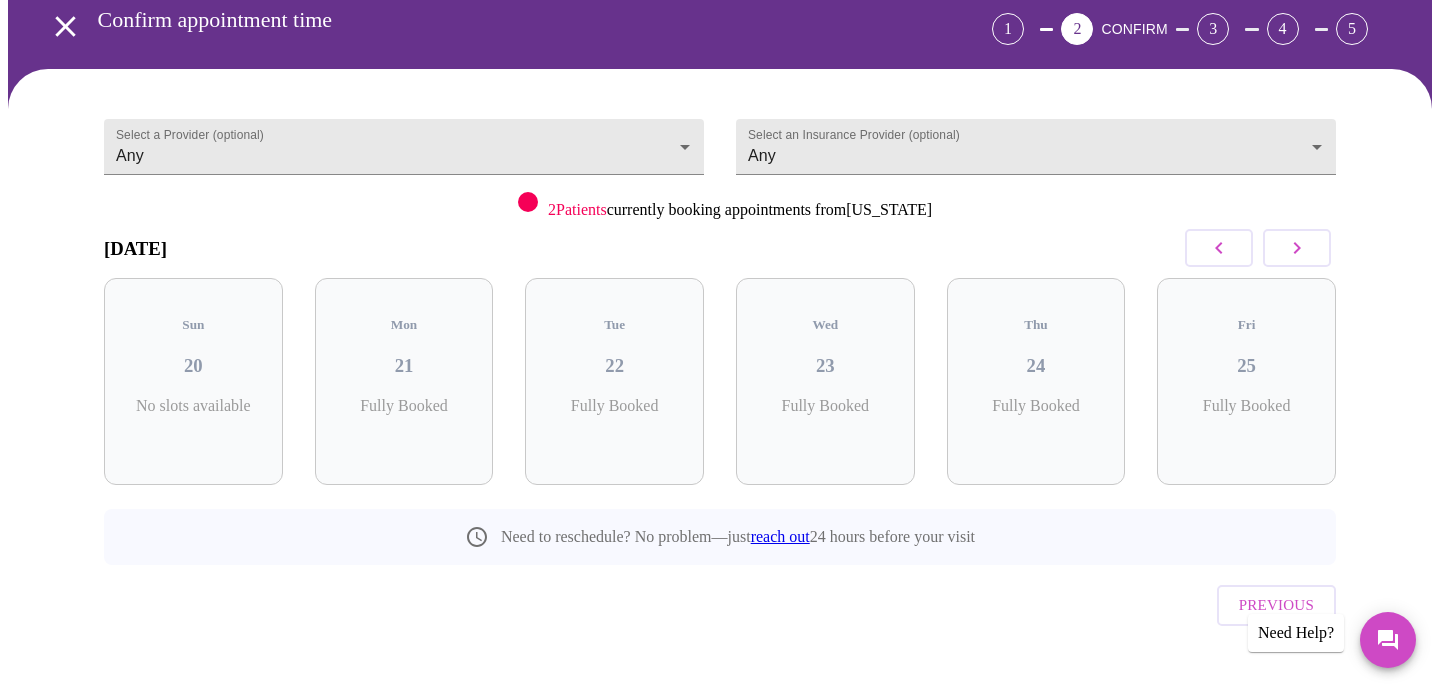click 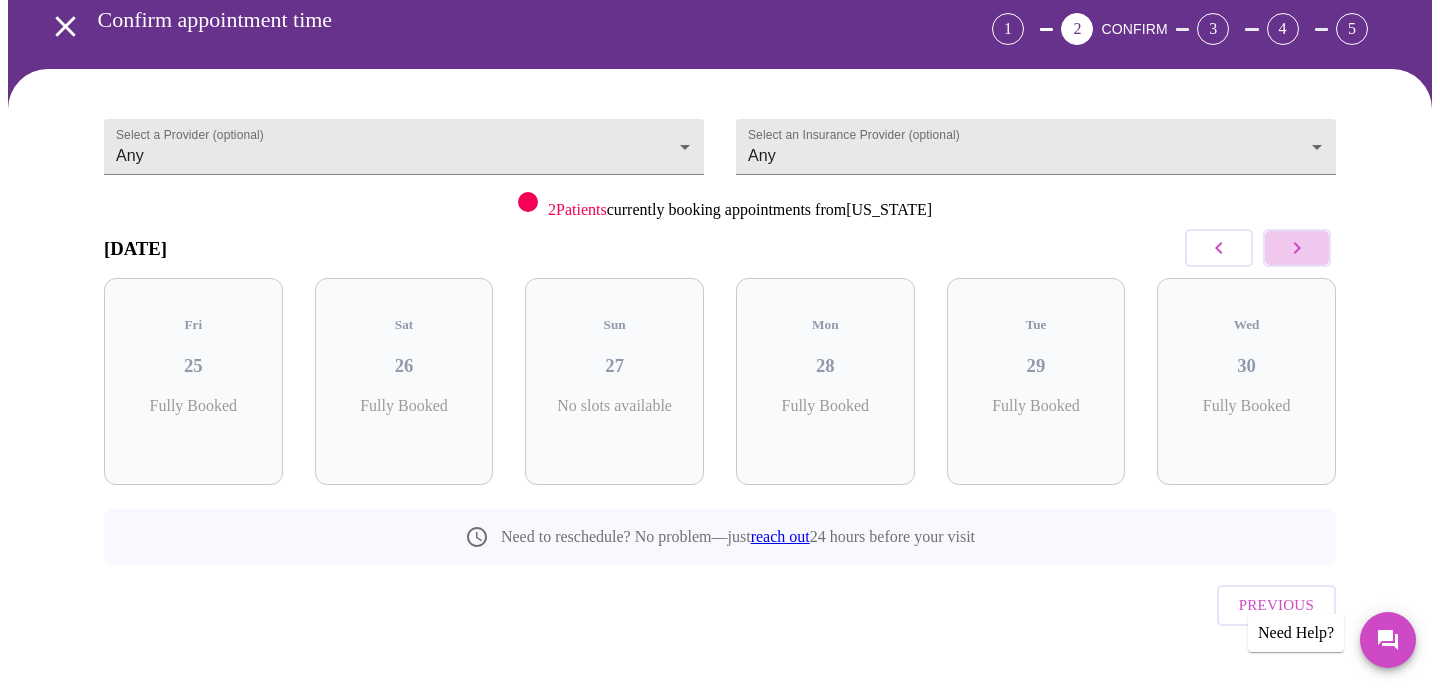 click 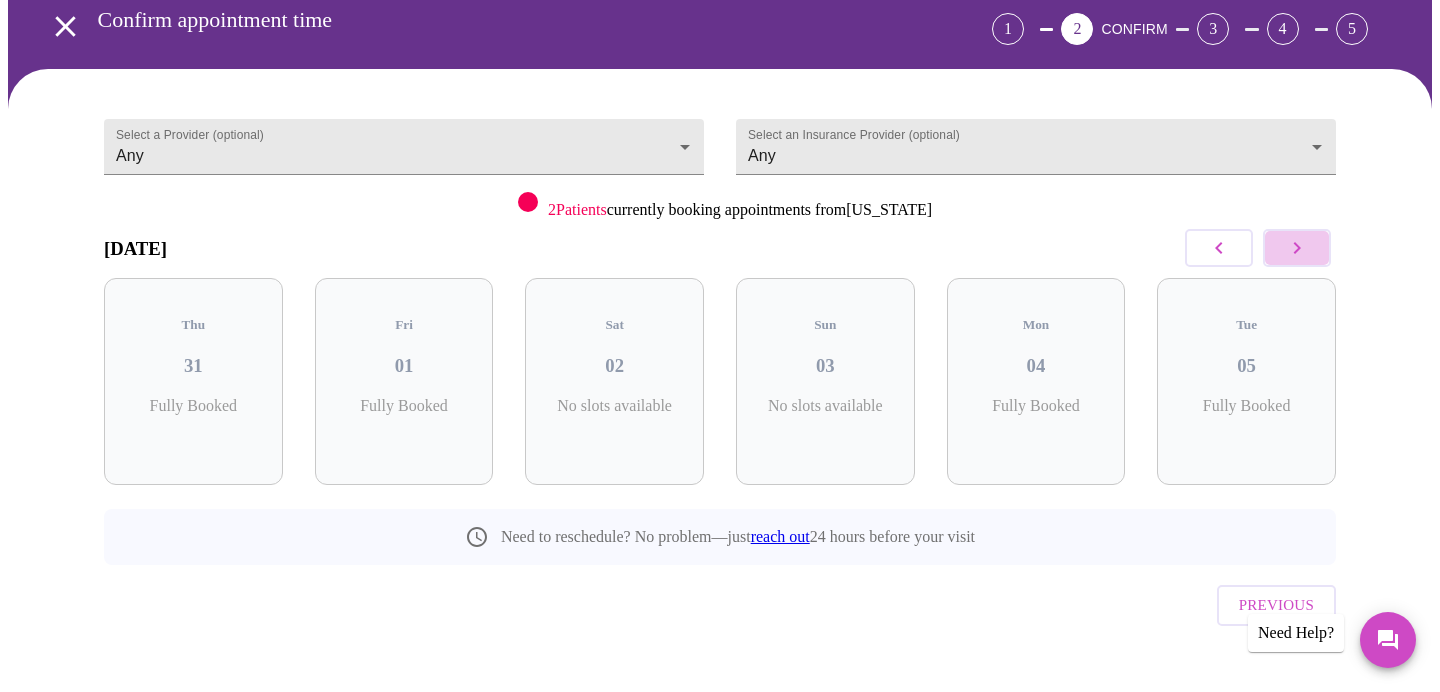 click 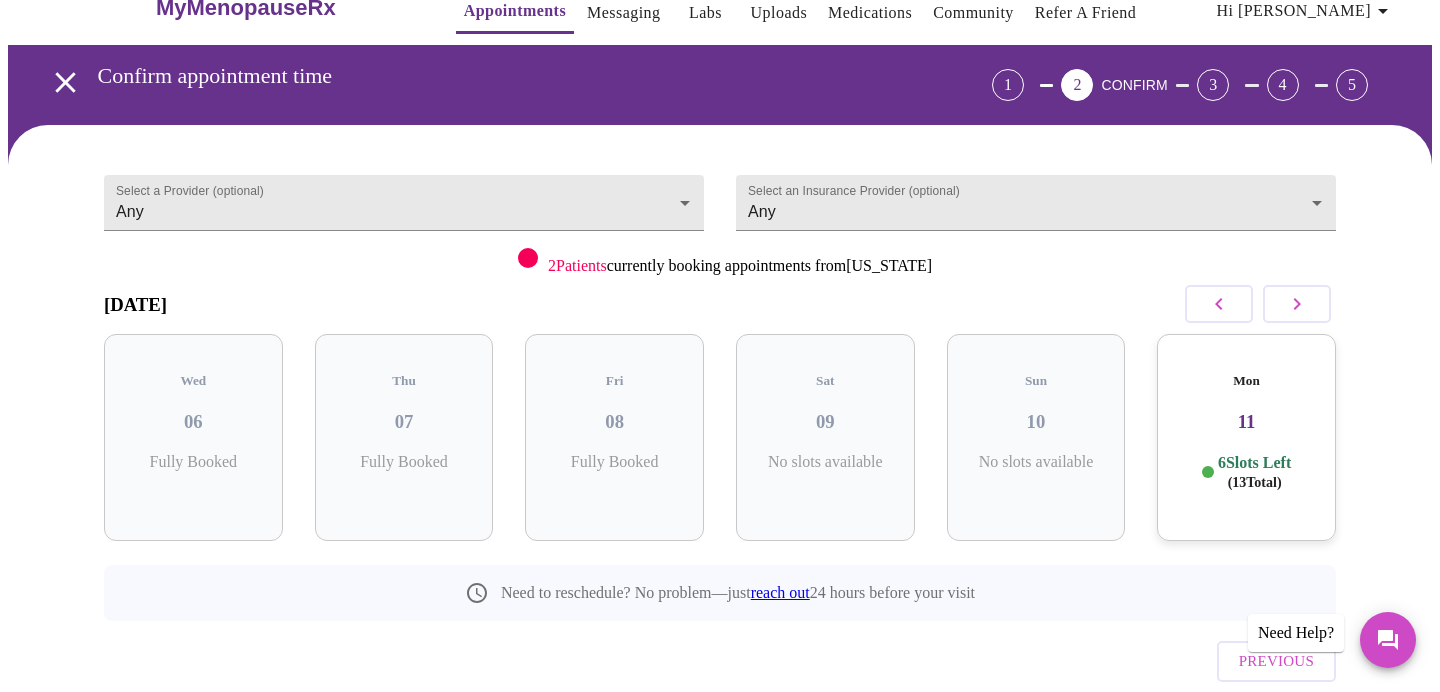 scroll, scrollTop: 31, scrollLeft: 0, axis: vertical 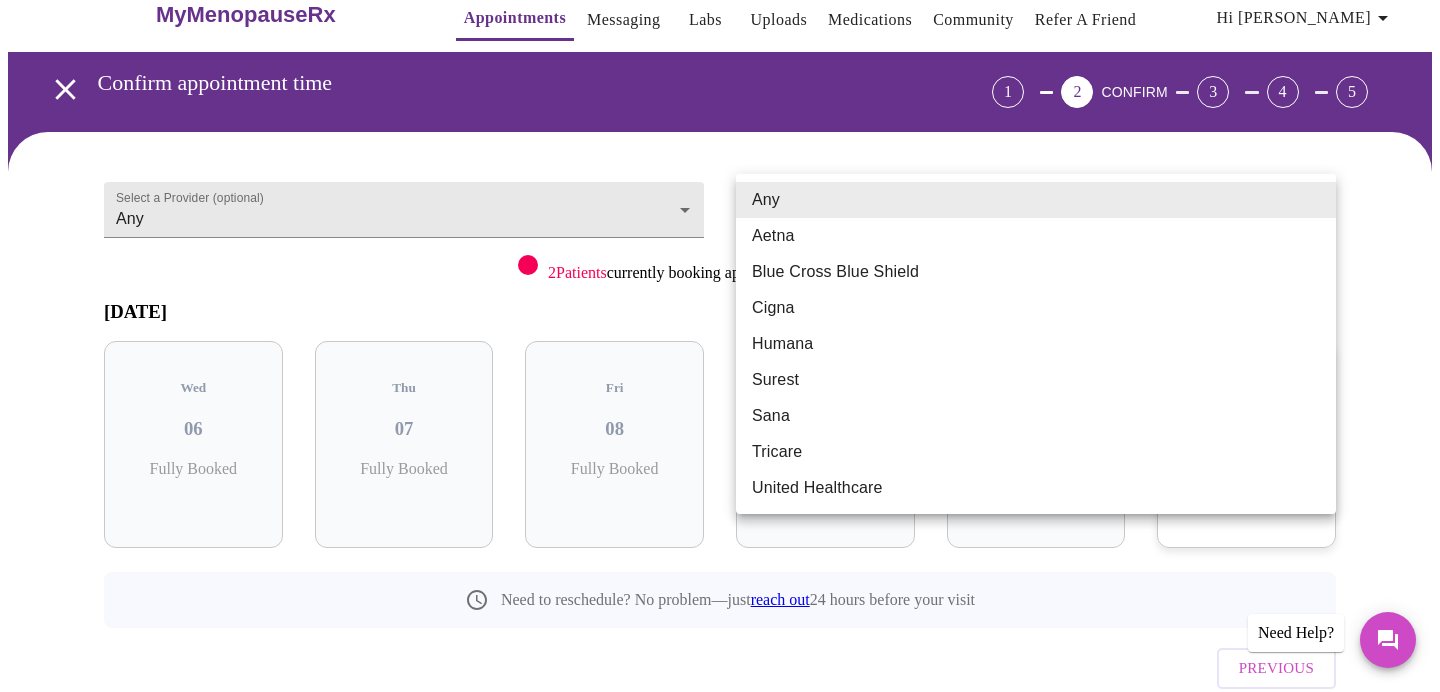 click on "MyMenopauseRx Appointments Messaging Labs Uploads Medications Community Refer a Friend Hi [PERSON_NAME]   Confirm appointment time 1 2 CONFIRM 3 4 5 Select a Provider (optional) Any Any Select an Insurance Provider (optional) Any Any 2  Patients  currently booking appointments from  [US_STATE] [DATE] Wed 06 Fully Booked Thu 07 Fully Booked Fri 08 Fully Booked Sat 09 No slots available Sun 10 No slots available Mon 11 6  Slots Left ( 13  Total) Need to reschedule? No problem—just  reach out  24 hours before your visit Previous Need Help? Settings Billing Invoices Log out Any Aetna Blue Cross Blue Shield Cigna Humana Surest Sana Tricare United Healthcare" at bounding box center [720, 383] 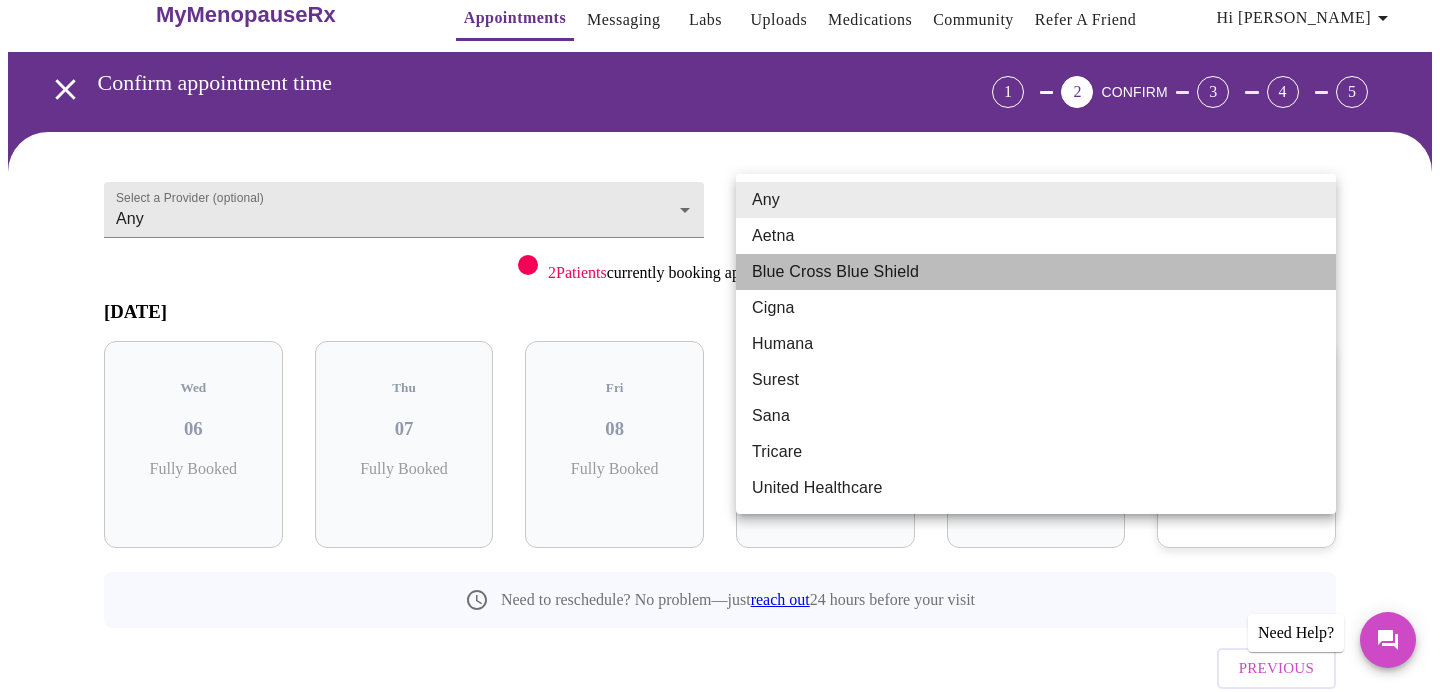 click on "Blue Cross Blue Shield" at bounding box center [1036, 272] 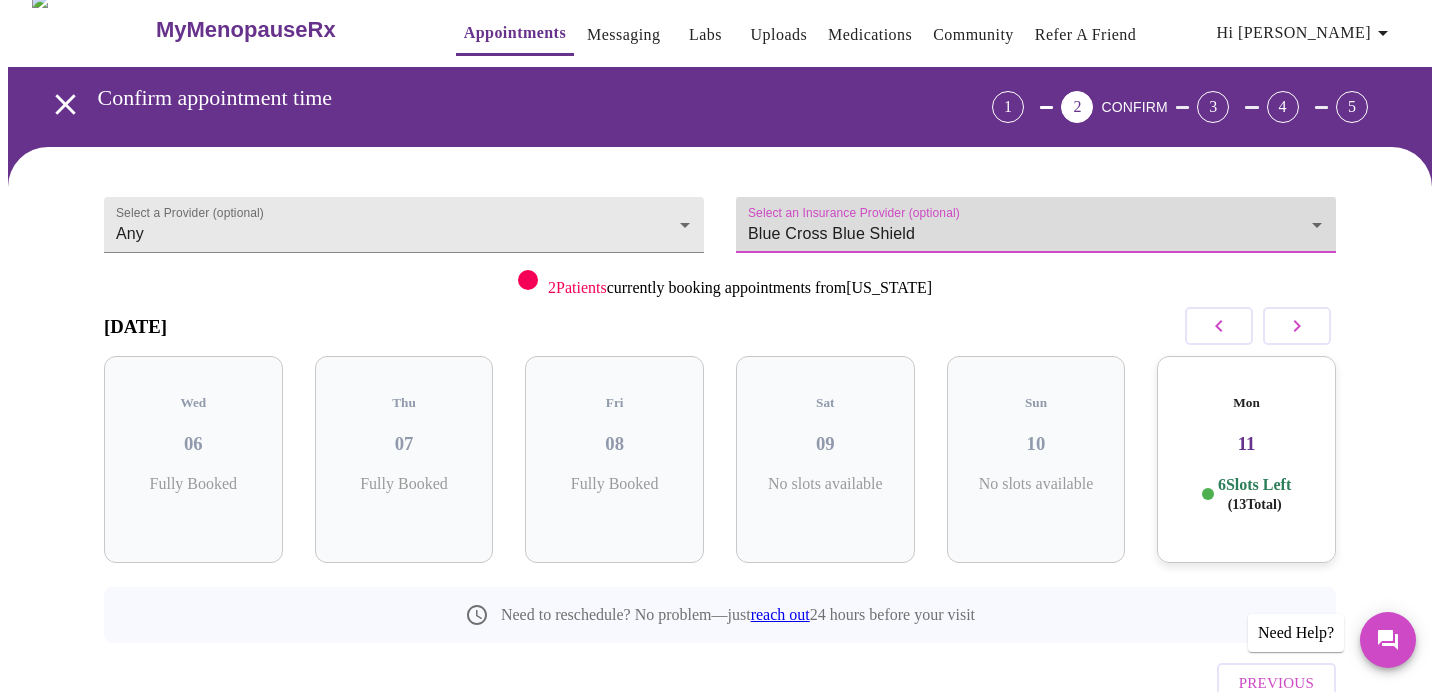 scroll, scrollTop: 0, scrollLeft: 0, axis: both 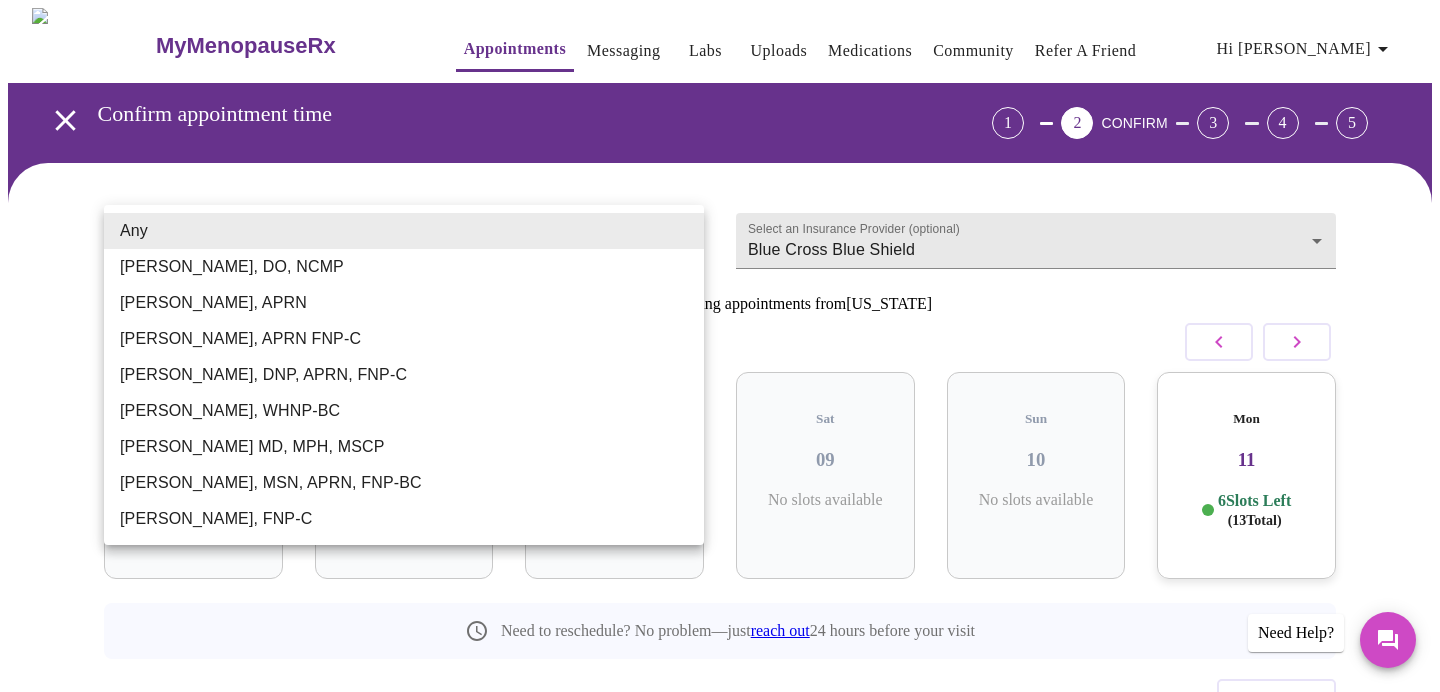 click on "MyMenopauseRx Appointments Messaging Labs Uploads Medications Community Refer a Friend Hi [PERSON_NAME]   Confirm appointment time 1 2 CONFIRM 3 4 5 Select a Provider (optional) Any Any Select an Insurance Provider (optional) Blue Cross Blue Shield Blue Cross Blue Shield 2  Patients  currently booking appointments from  [US_STATE] [DATE] Wed 06 Fully Booked Thu 07 Fully Booked Fri 08 Fully Booked Sat 09 No slots available Sun 10 No slots available Mon 11 6  Slots Left ( 13  Total) Need to reschedule? No problem—just  reach out  24 hours before your visit Previous Need Help? Settings Billing Invoices Log out Any [PERSON_NAME], DO, NCMP [PERSON_NAME], APRN [PERSON_NAME], APRN FNP-C [PERSON_NAME], DNP, APRN, FNP-C [PERSON_NAME], WHNP-BC [PERSON_NAME] MD, MPH, MSCP [PERSON_NAME], MSN, APRN, FNP-BC [PERSON_NAME], FNP-C" at bounding box center (720, 414) 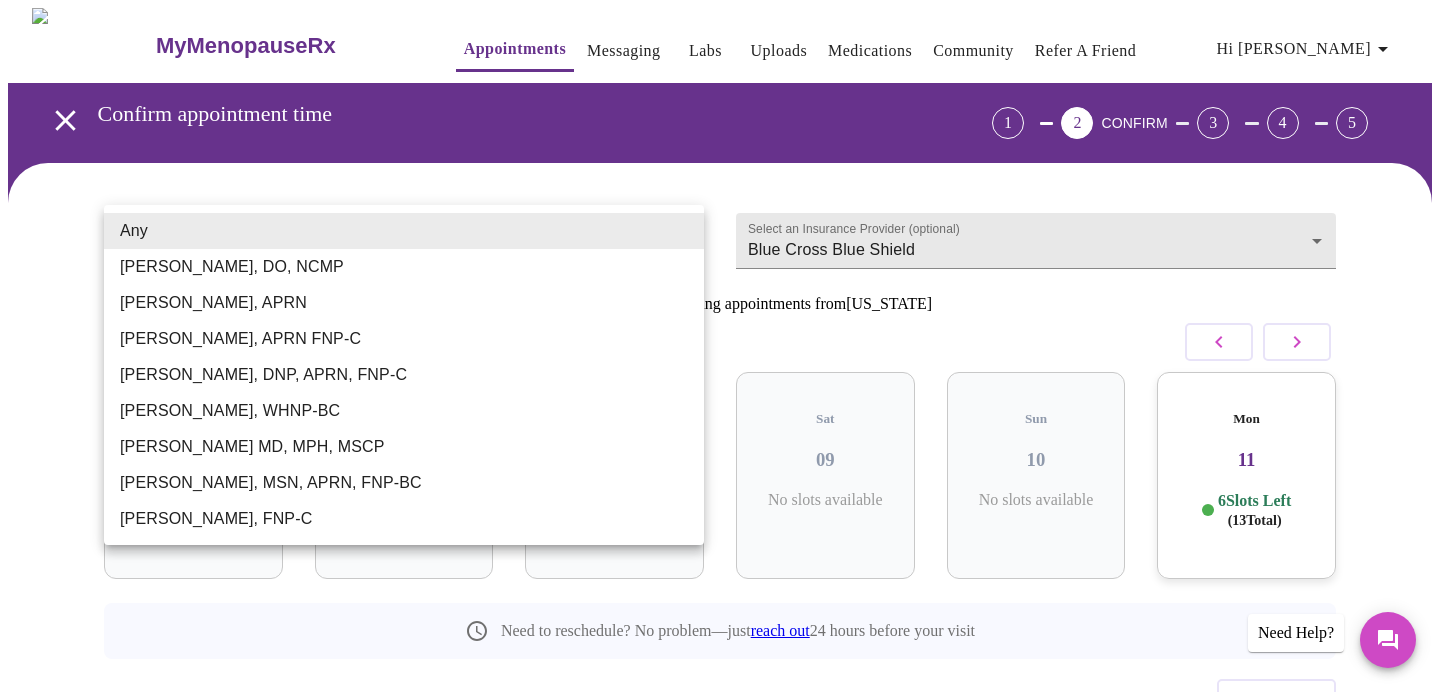 click at bounding box center (720, 346) 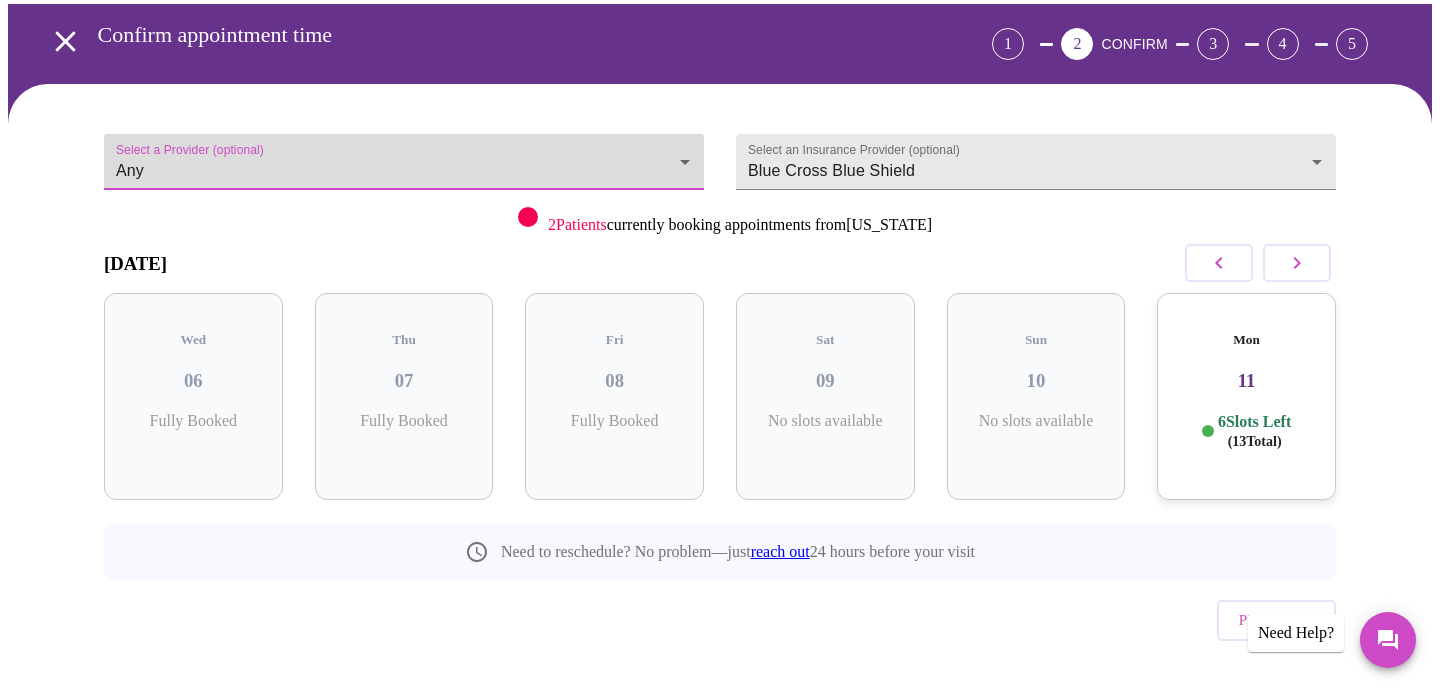 scroll, scrollTop: 94, scrollLeft: 0, axis: vertical 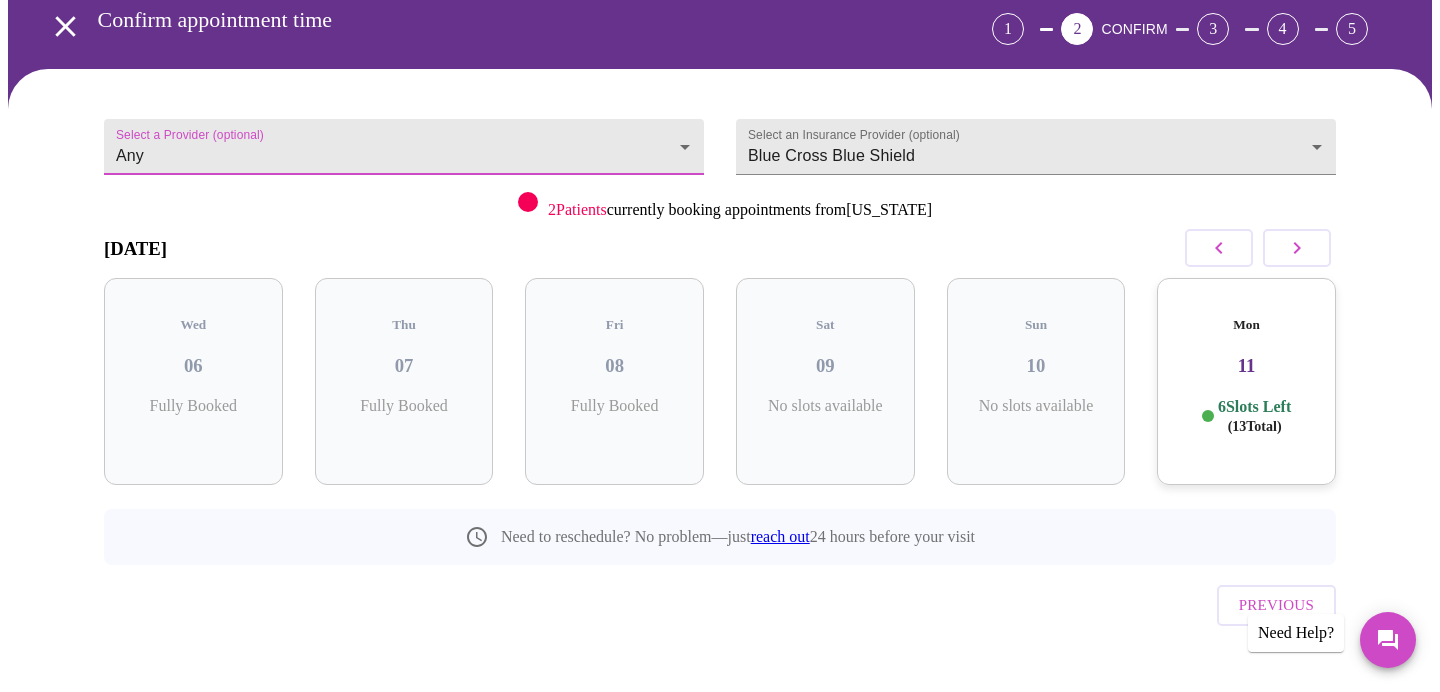 click on "Mon 11 6  Slots Left ( 13  Total)" at bounding box center (1246, 381) 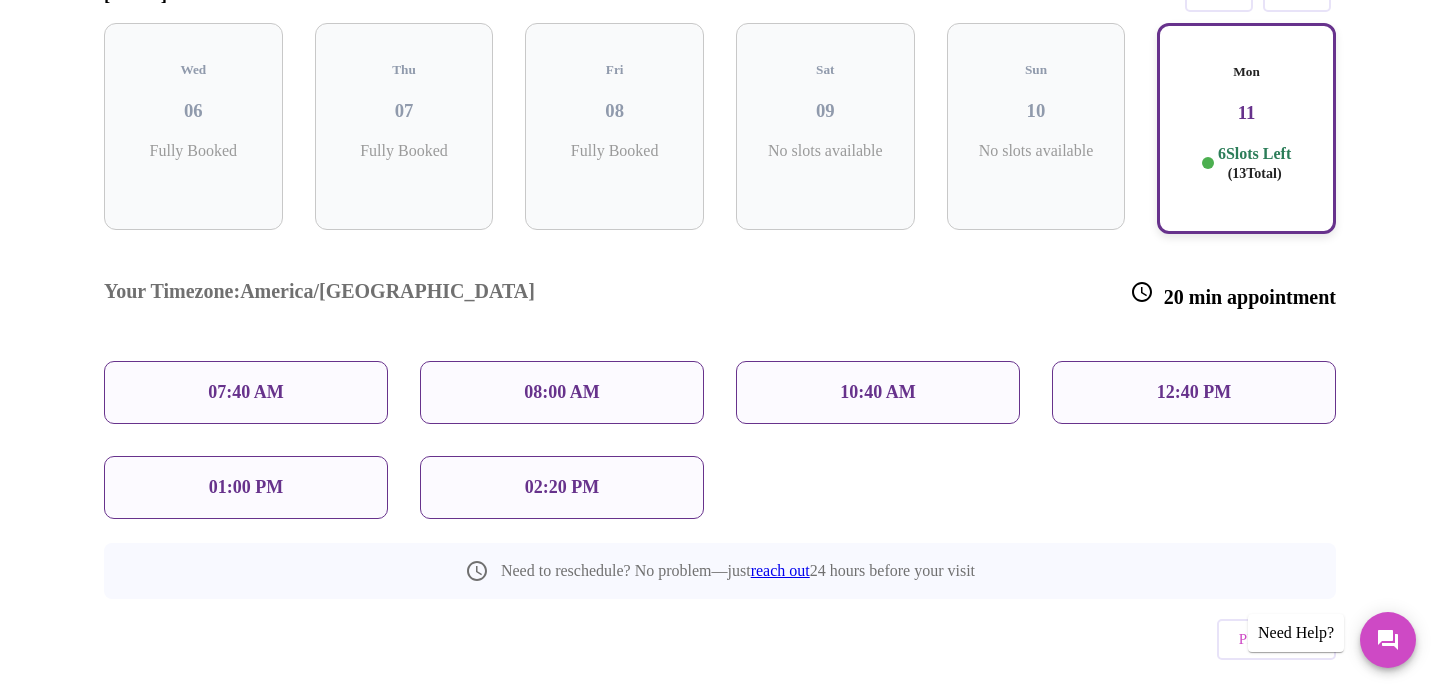 scroll, scrollTop: 356, scrollLeft: 0, axis: vertical 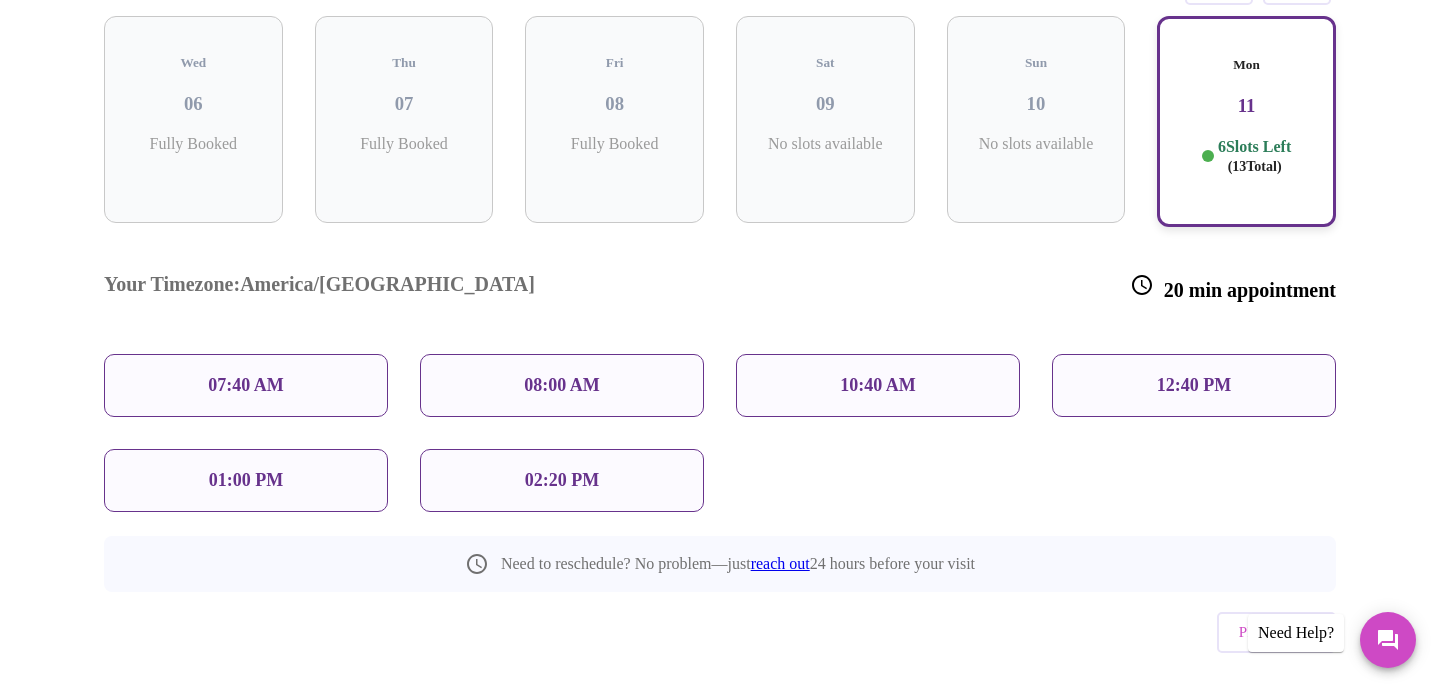 click on "10:40 AM" at bounding box center [878, 385] 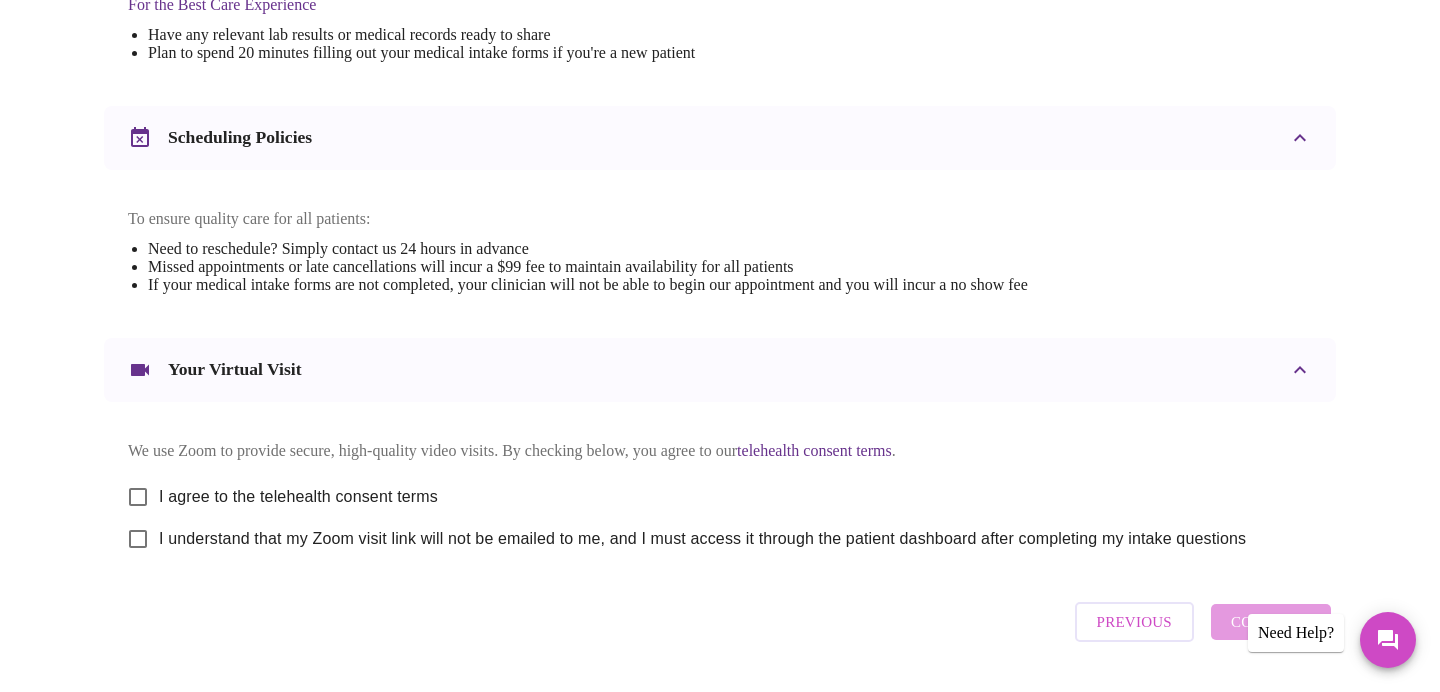 scroll, scrollTop: 734, scrollLeft: 0, axis: vertical 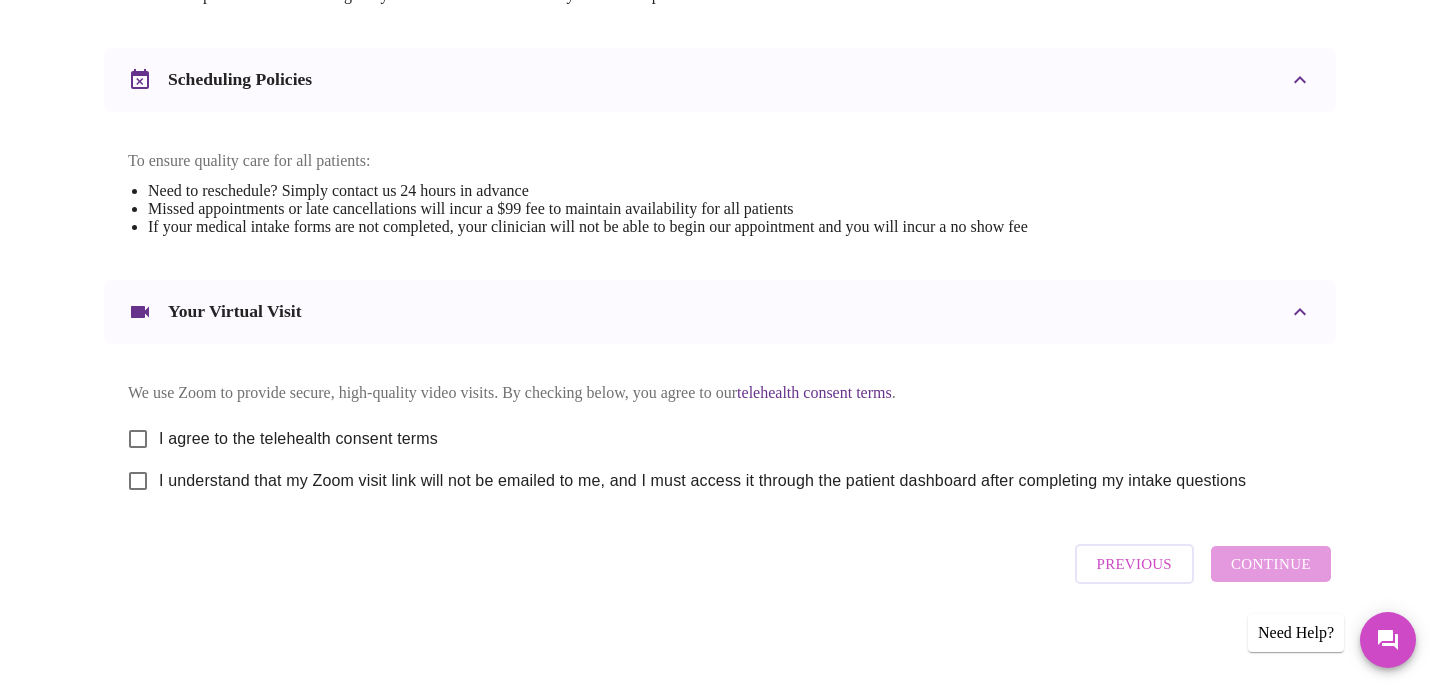click on "I agree to the telehealth consent terms" at bounding box center [138, 439] 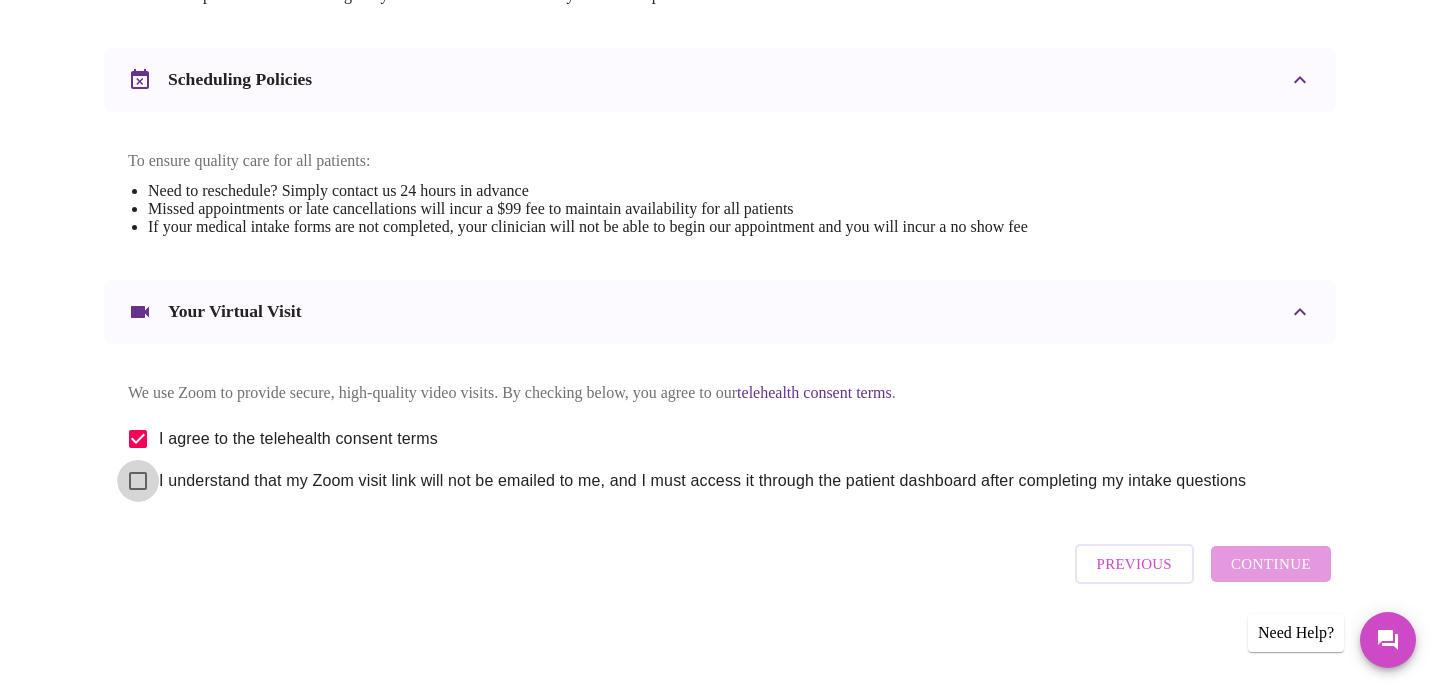 click on "I understand that my Zoom visit link will not be emailed to me, and I must access it through the patient dashboard after completing my intake questions" at bounding box center [138, 481] 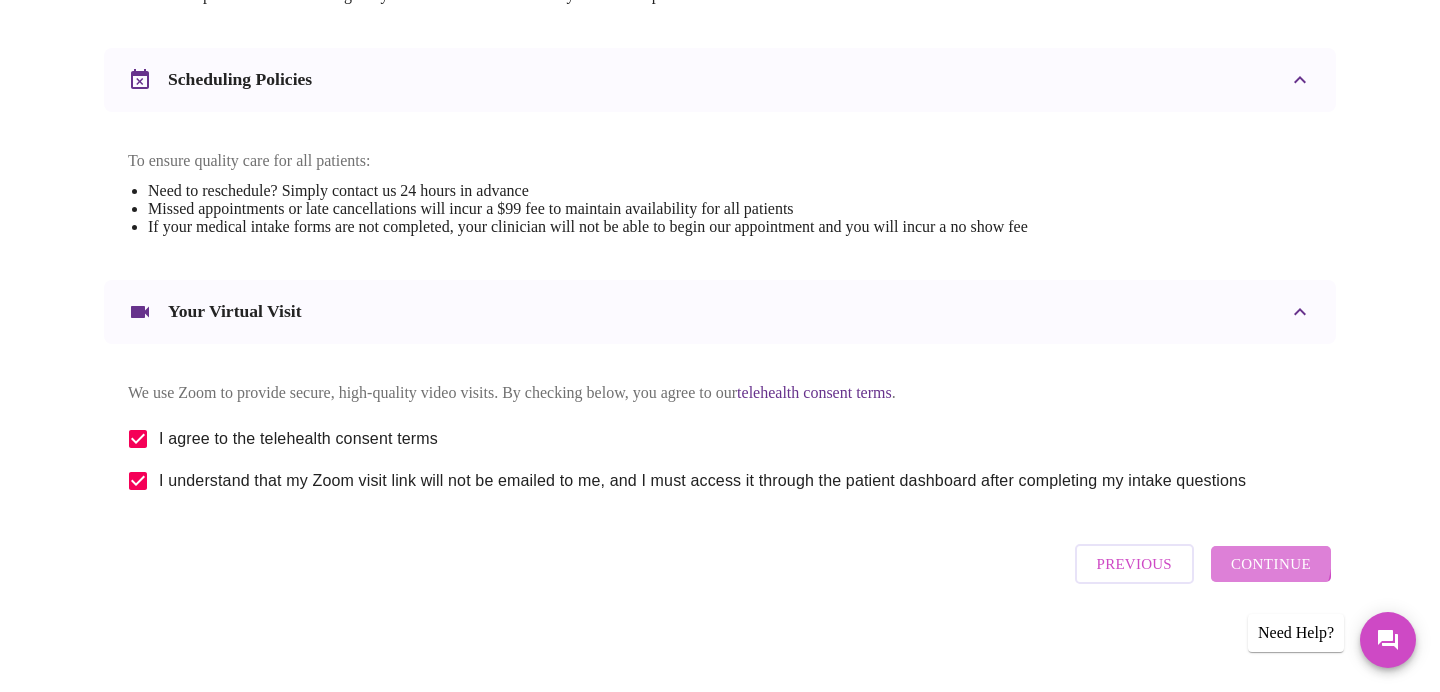 click on "Continue" at bounding box center (1271, 564) 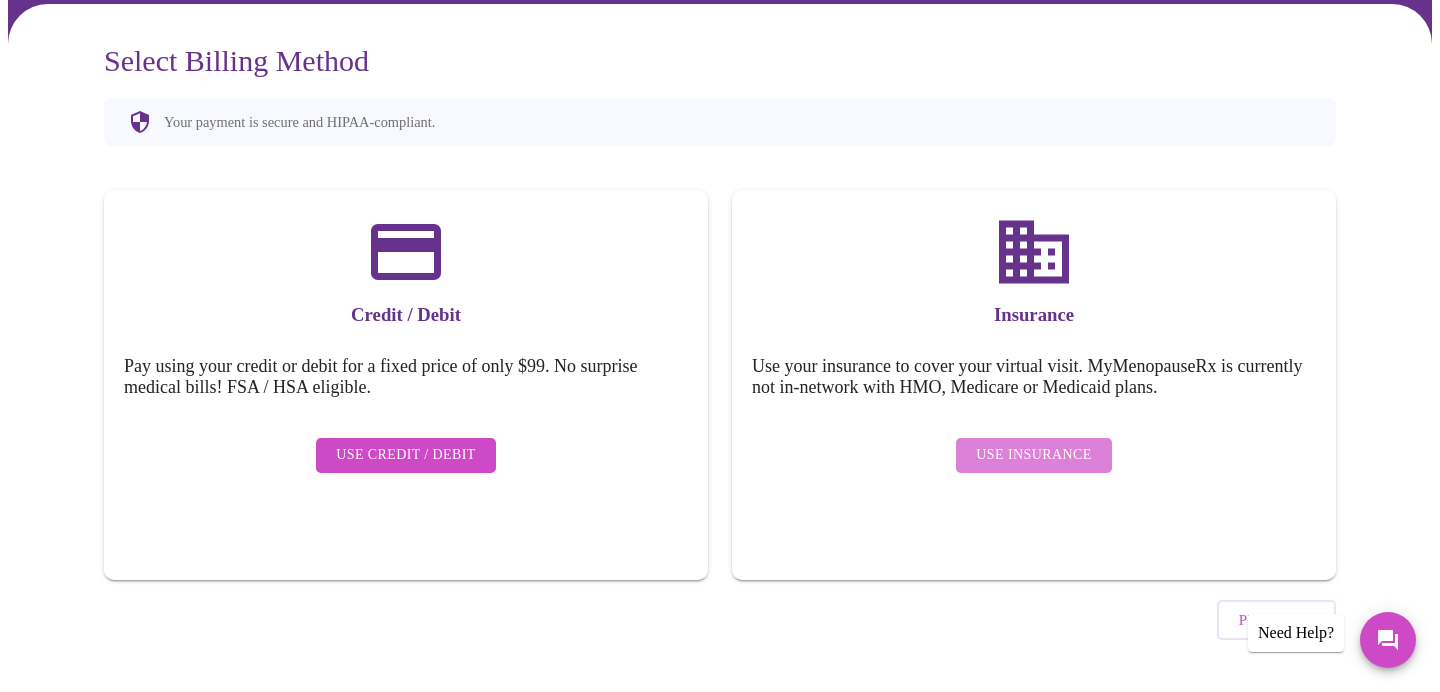 click on "Use Insurance" at bounding box center (1033, 455) 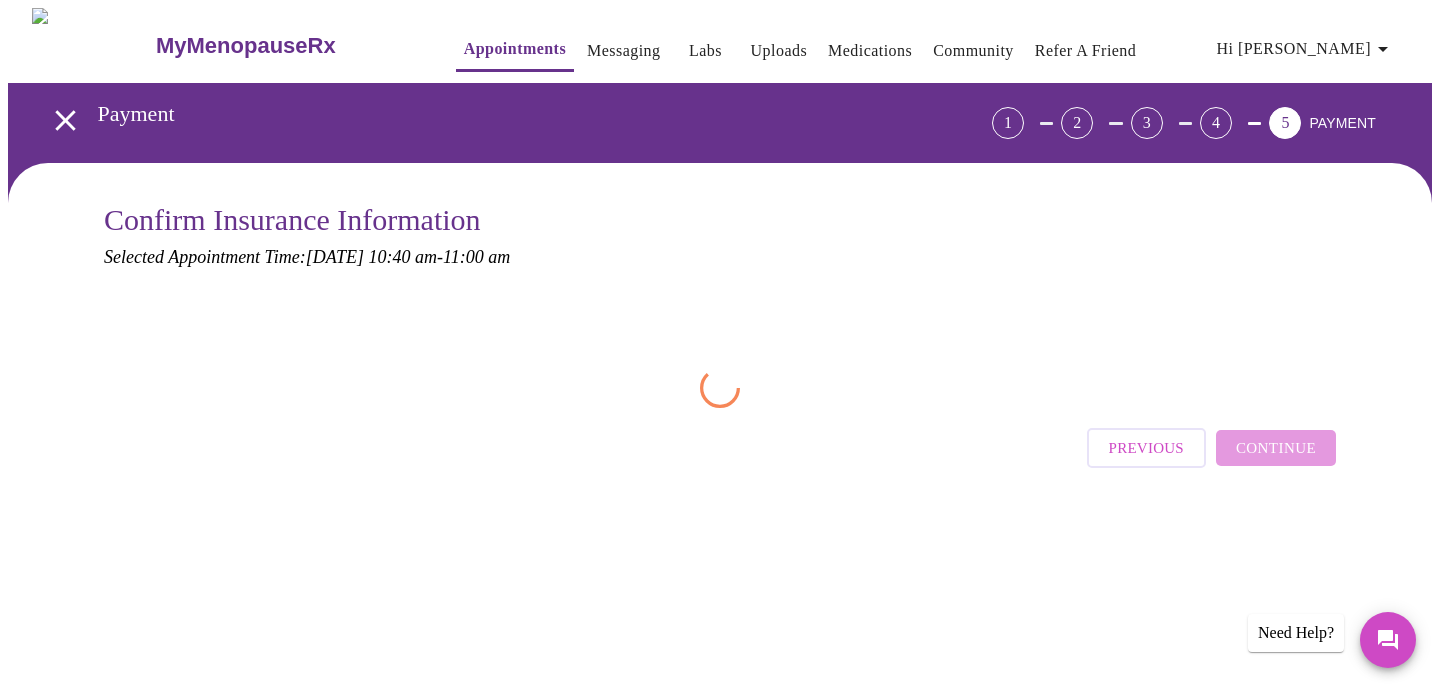 scroll, scrollTop: 0, scrollLeft: 0, axis: both 